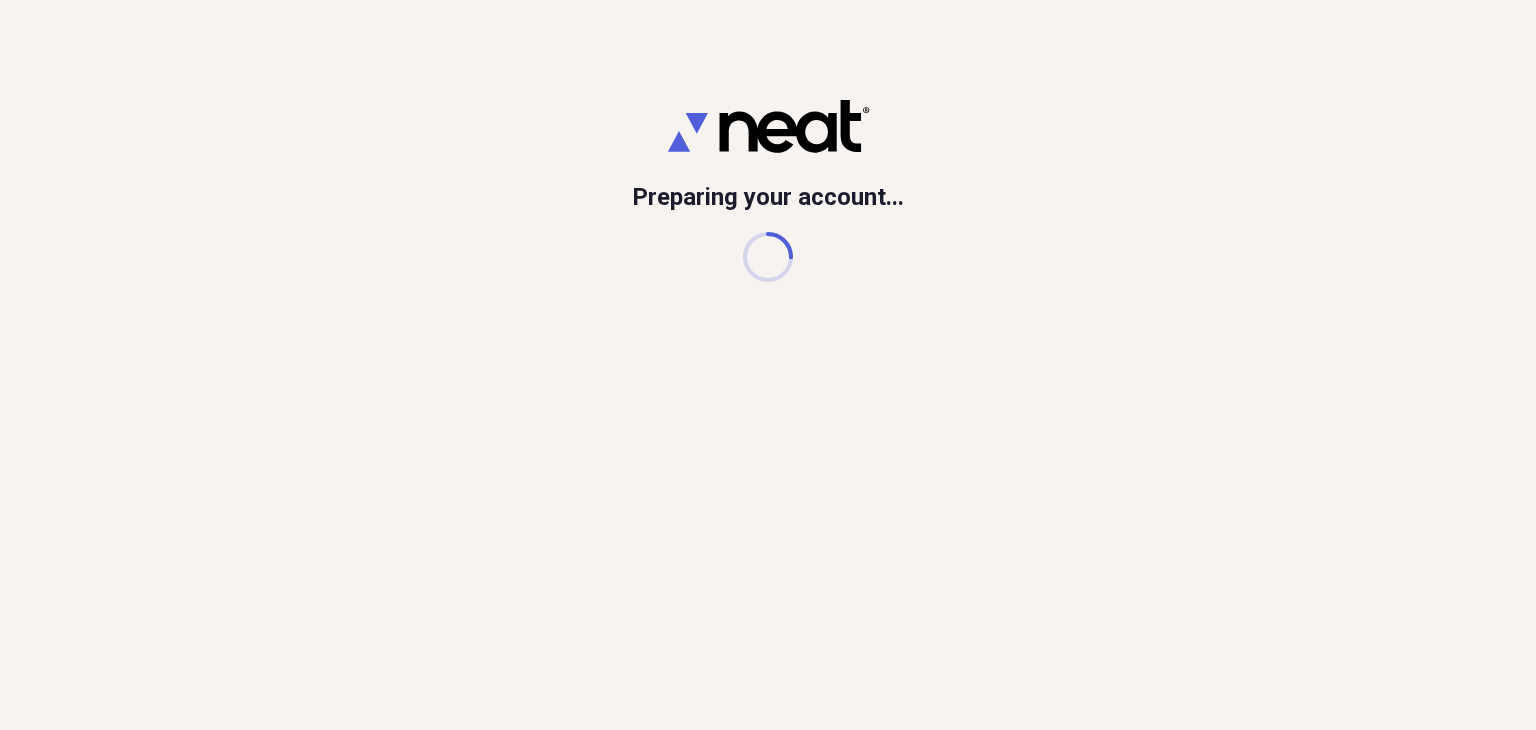 scroll, scrollTop: 0, scrollLeft: 0, axis: both 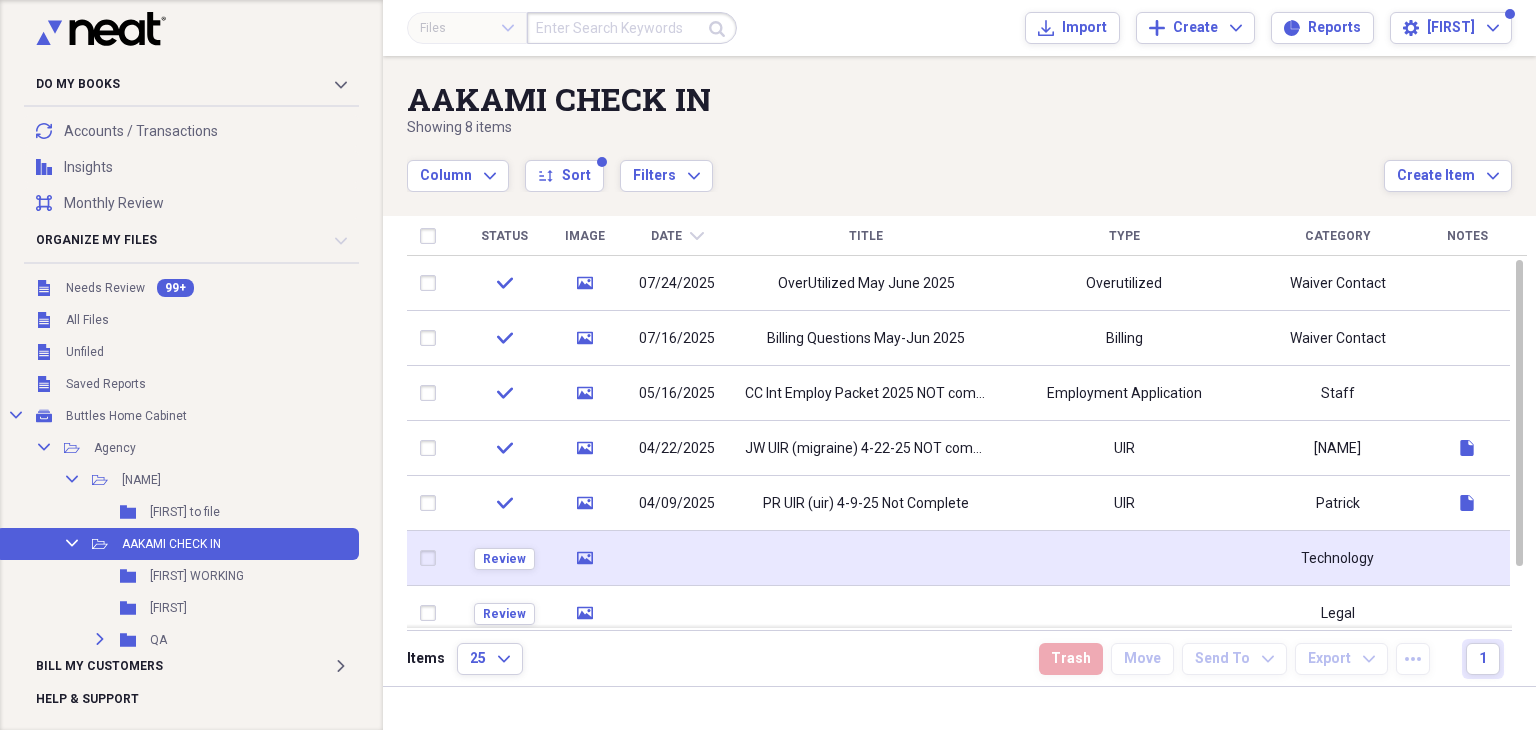 click at bounding box center [866, 558] 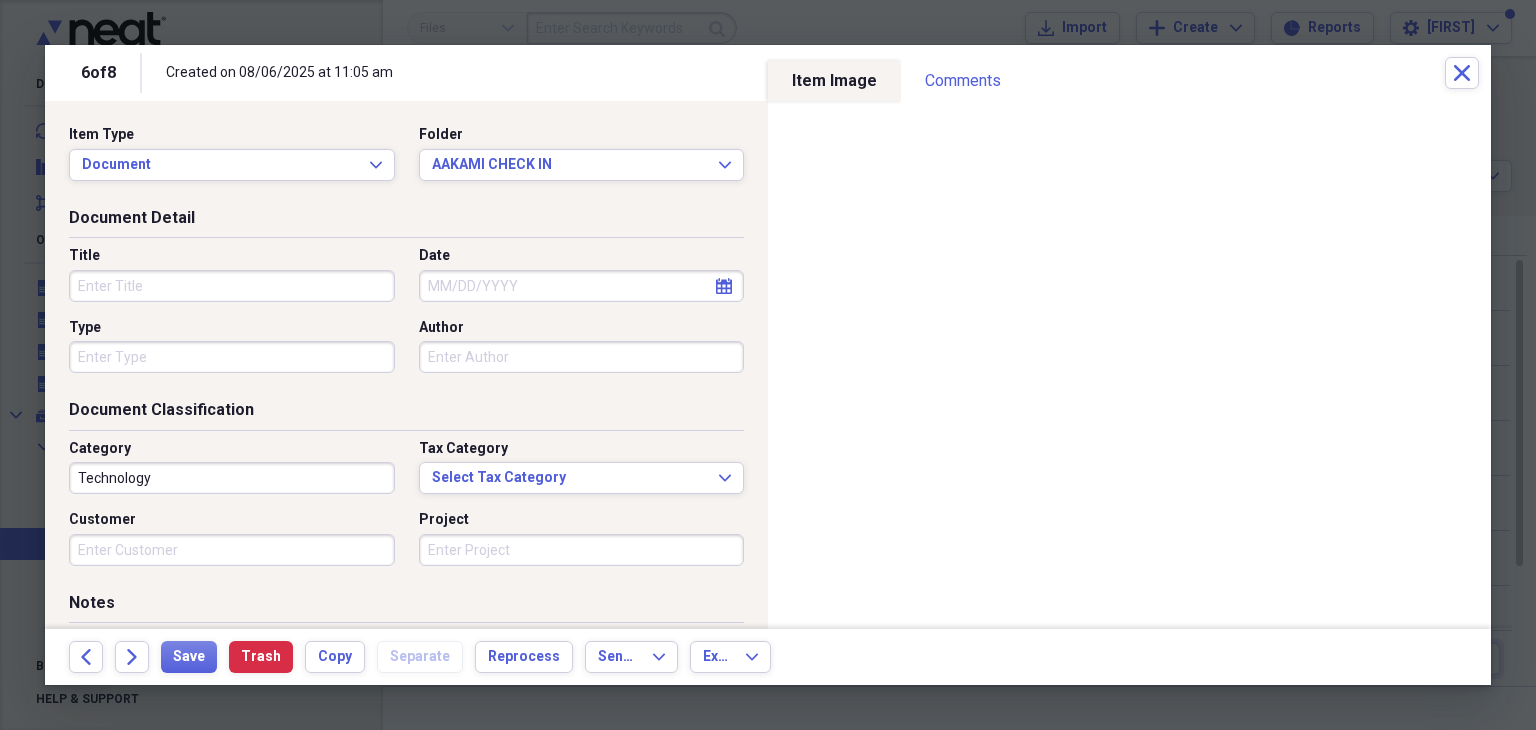 click on "Title" at bounding box center [232, 286] 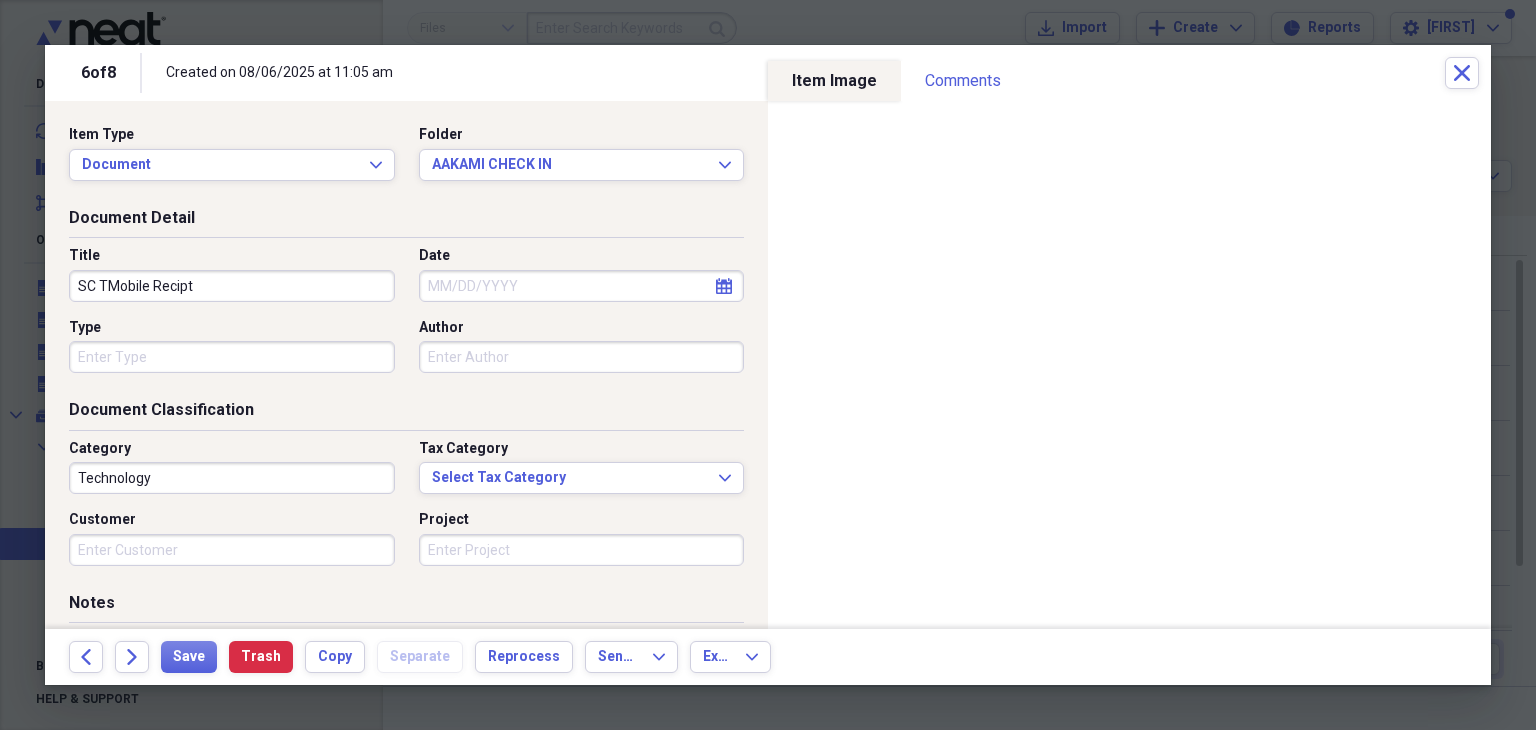click on "SC TMobile Recipt" at bounding box center [232, 286] 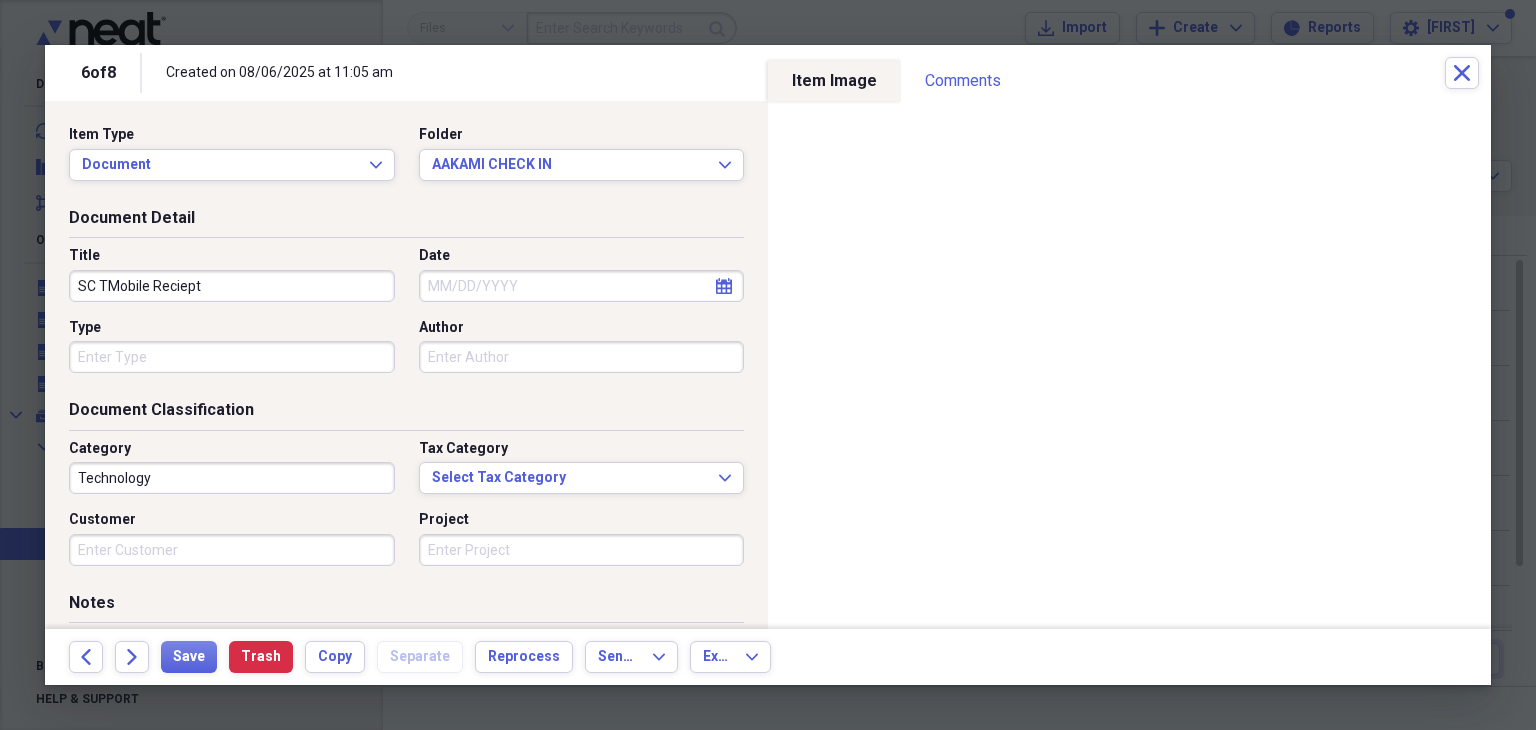 type on "SC TMobile Reciept" 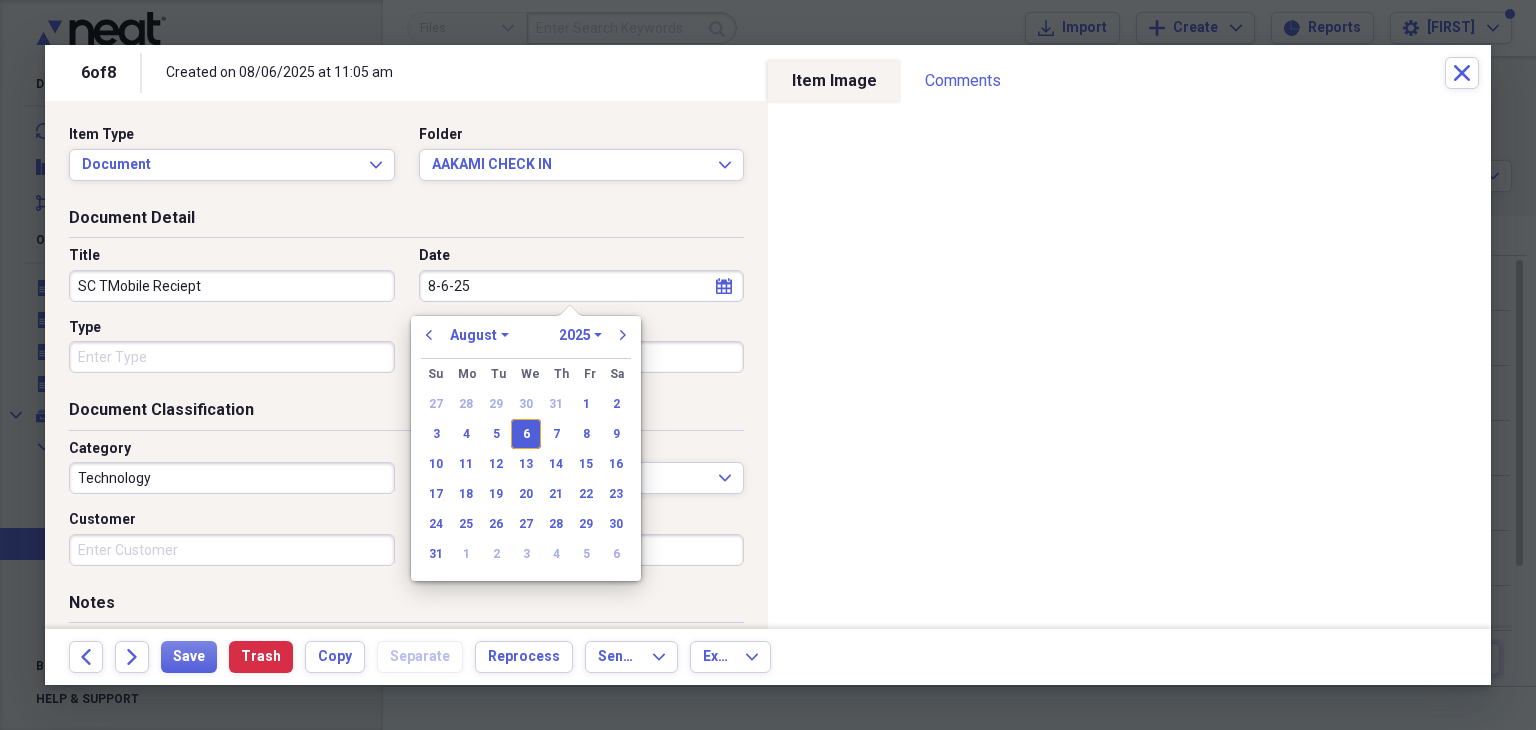 type on "08/06/2025" 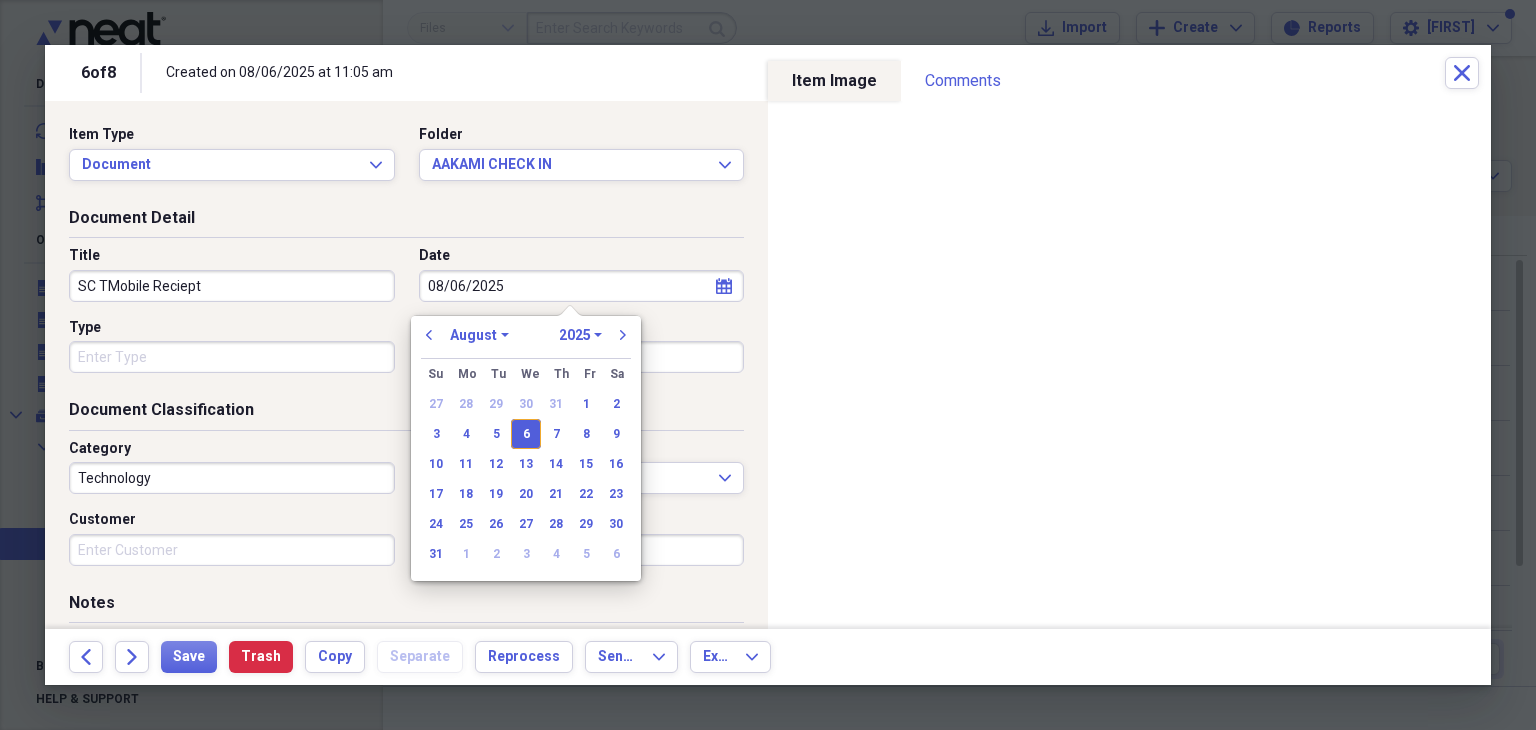 click on "SC TMobile Reciept" at bounding box center (232, 286) 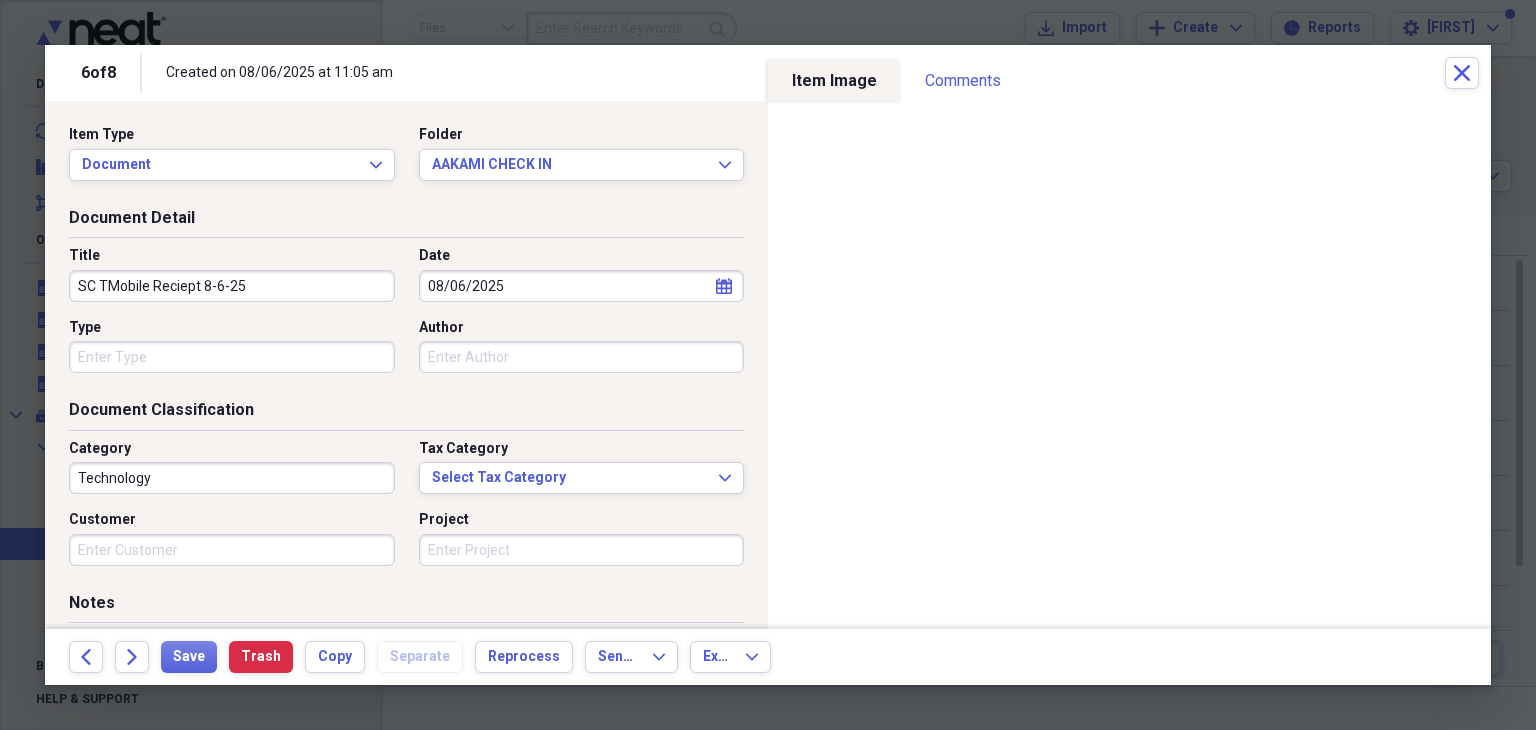 type on "SC TMobile Reciept 8-6-25" 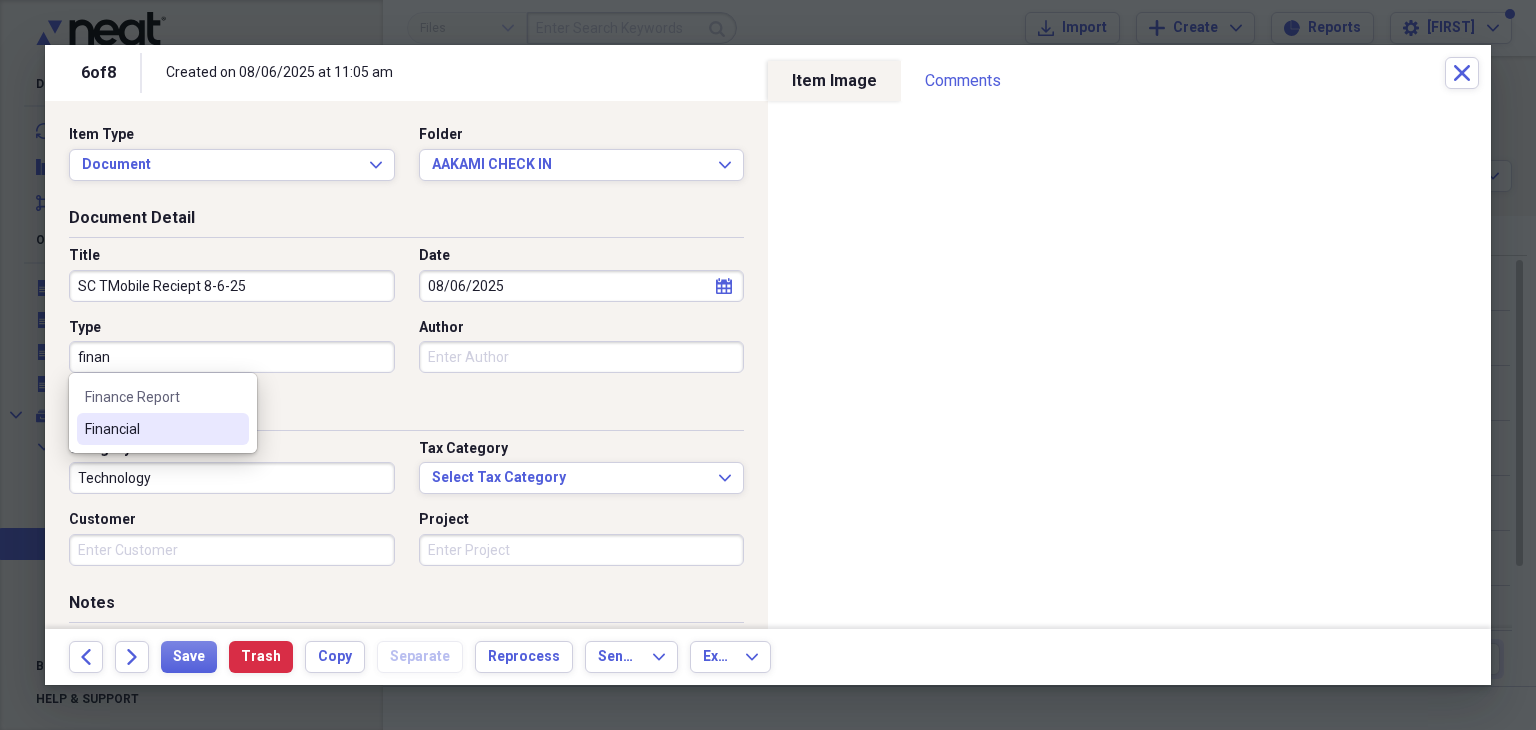 click on "Financial" at bounding box center (151, 429) 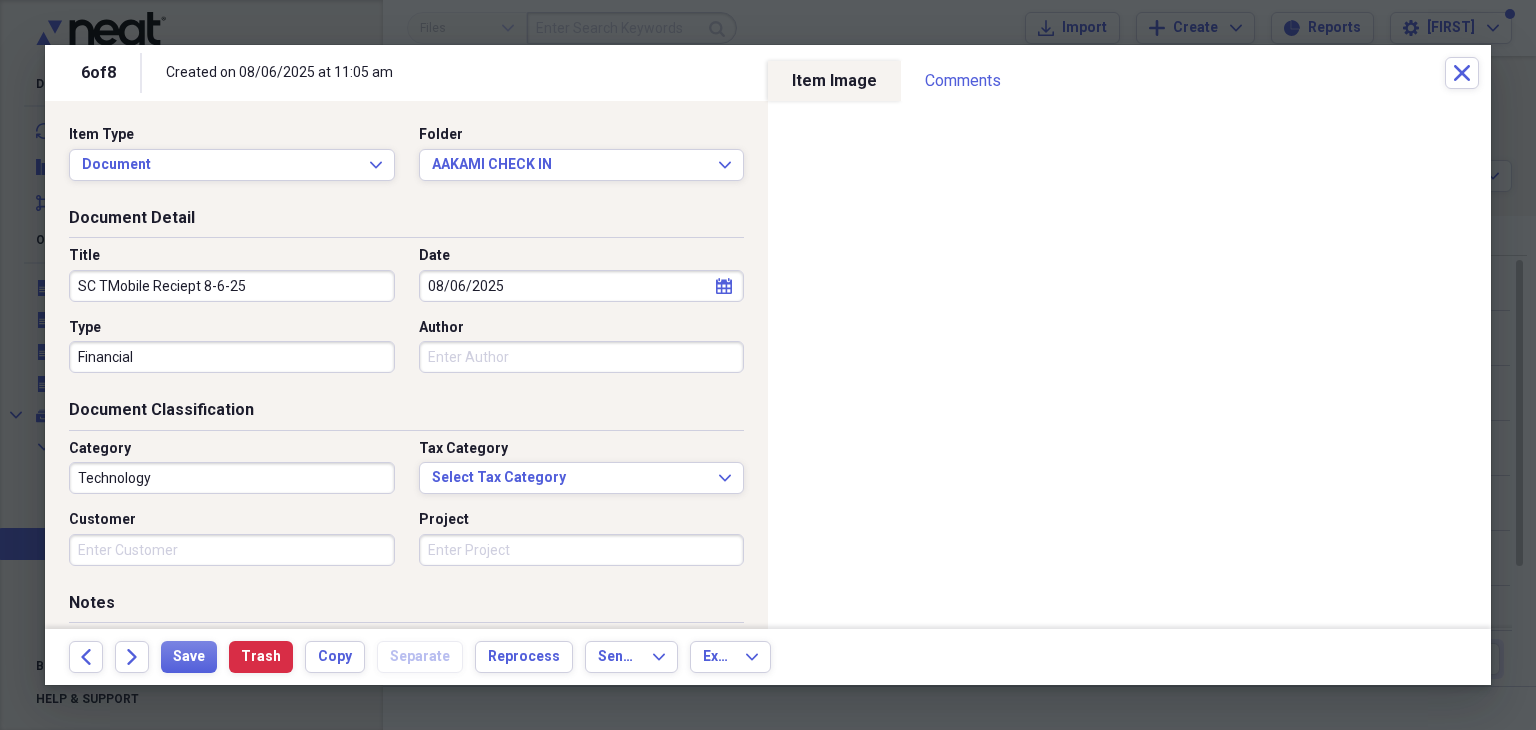 click on "Technology" at bounding box center (232, 478) 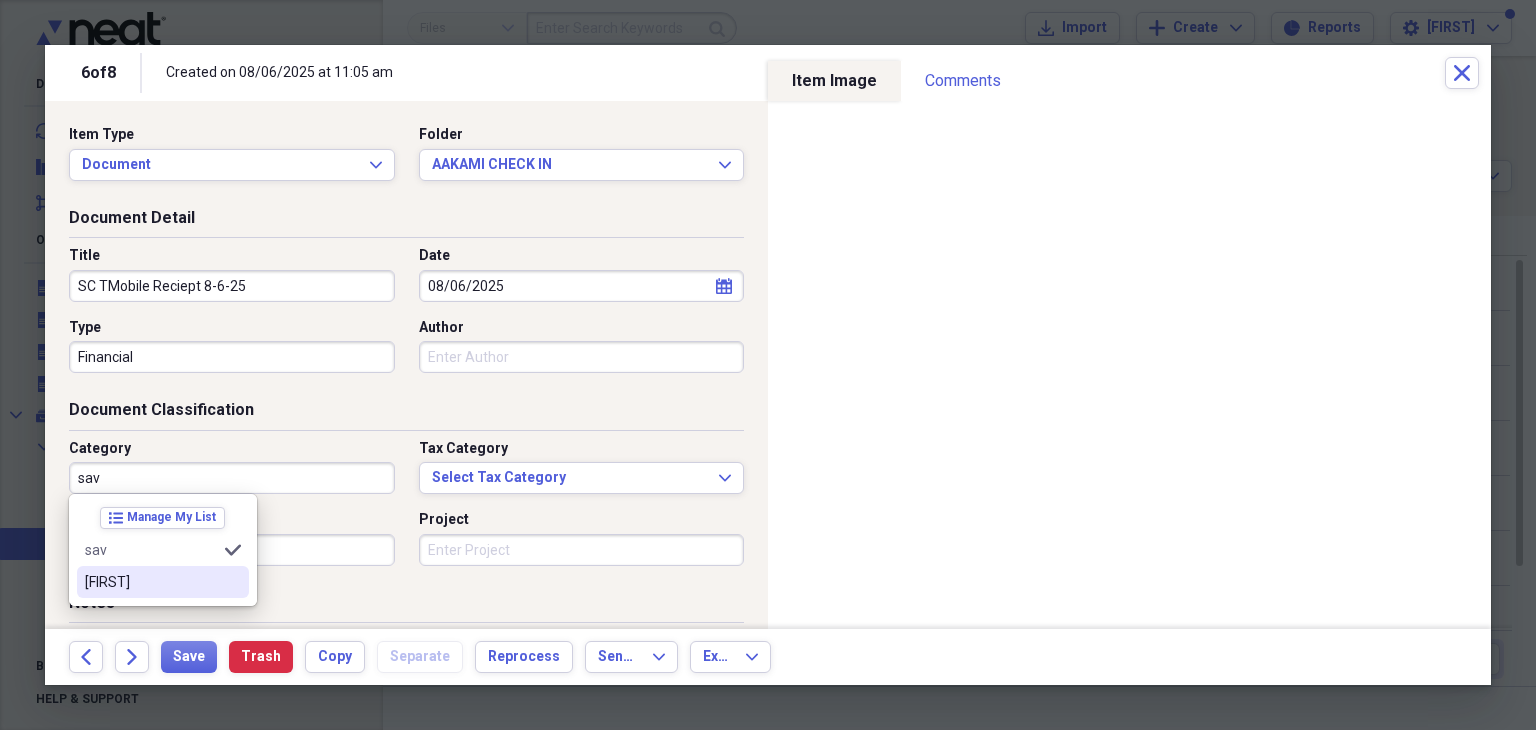 drag, startPoint x: 132, startPoint y: 585, endPoint x: 153, endPoint y: 613, distance: 35 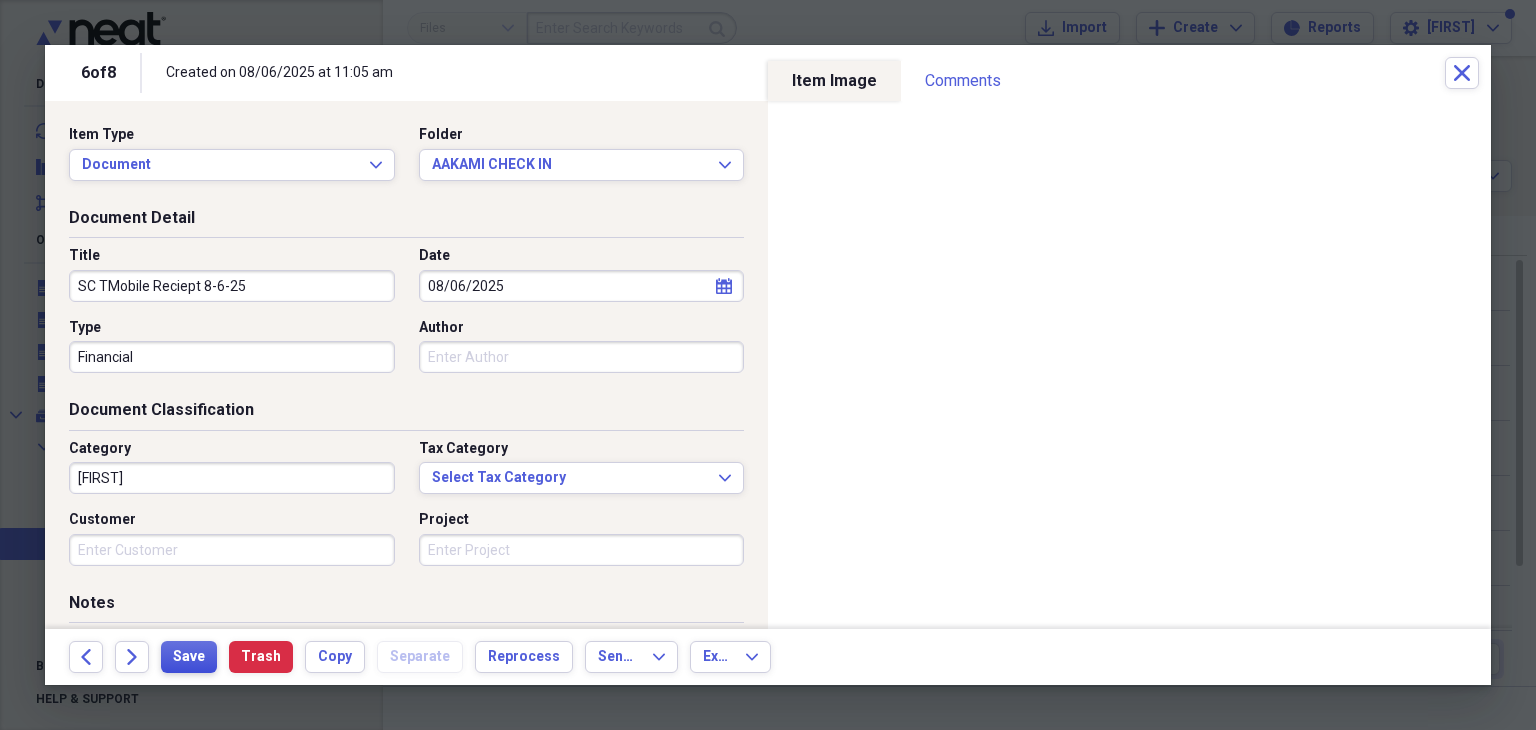 click on "Save" at bounding box center [189, 657] 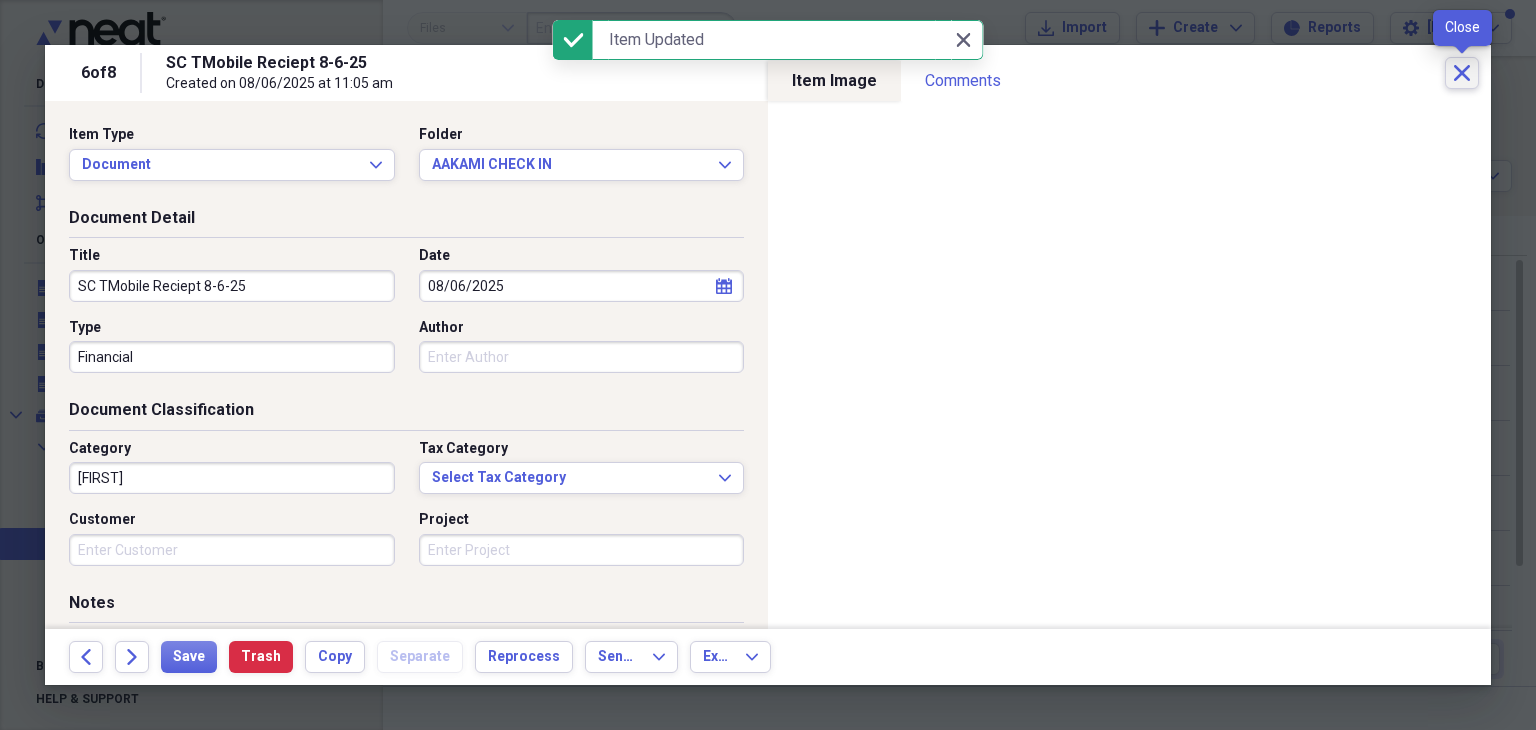 click 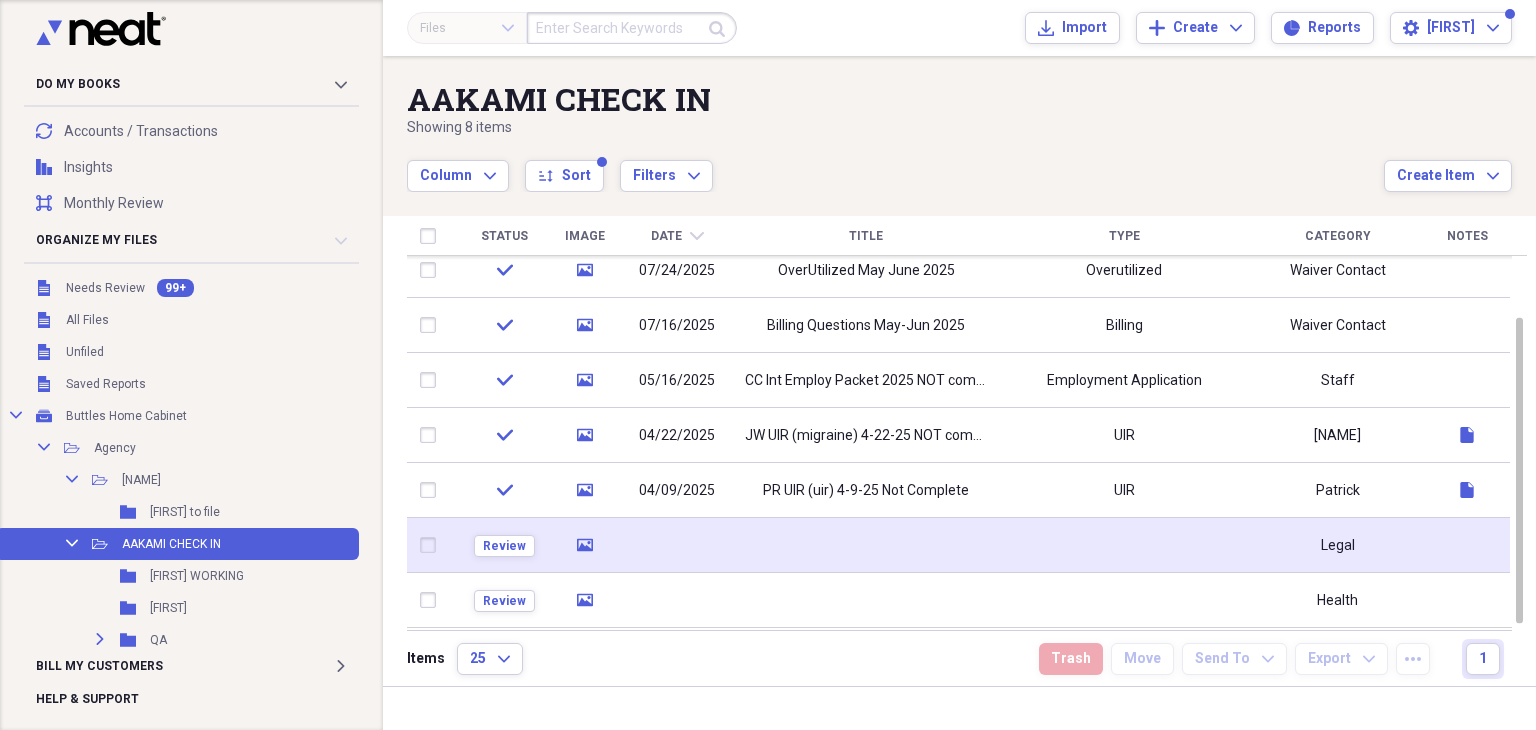 click at bounding box center [866, 545] 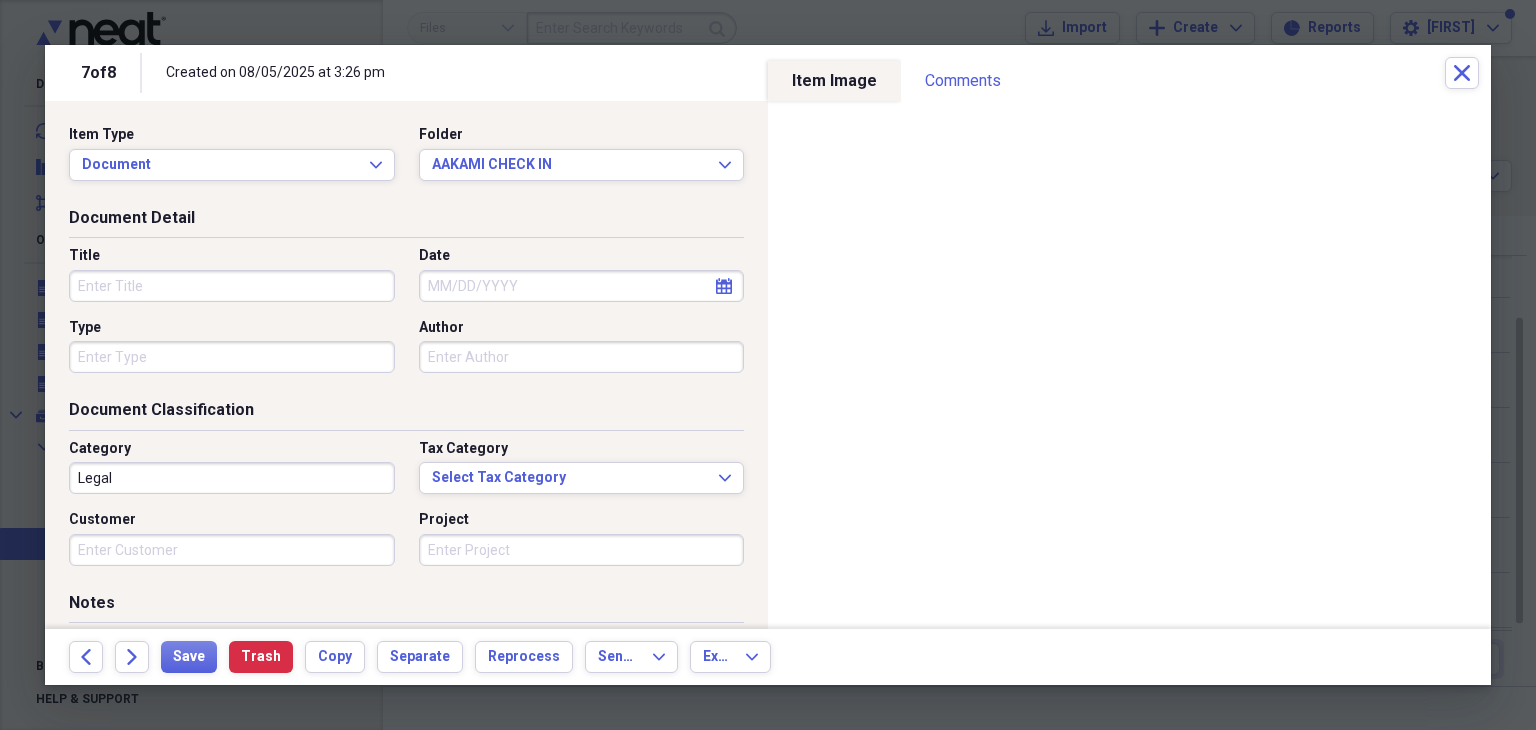 click on "Title" at bounding box center (232, 286) 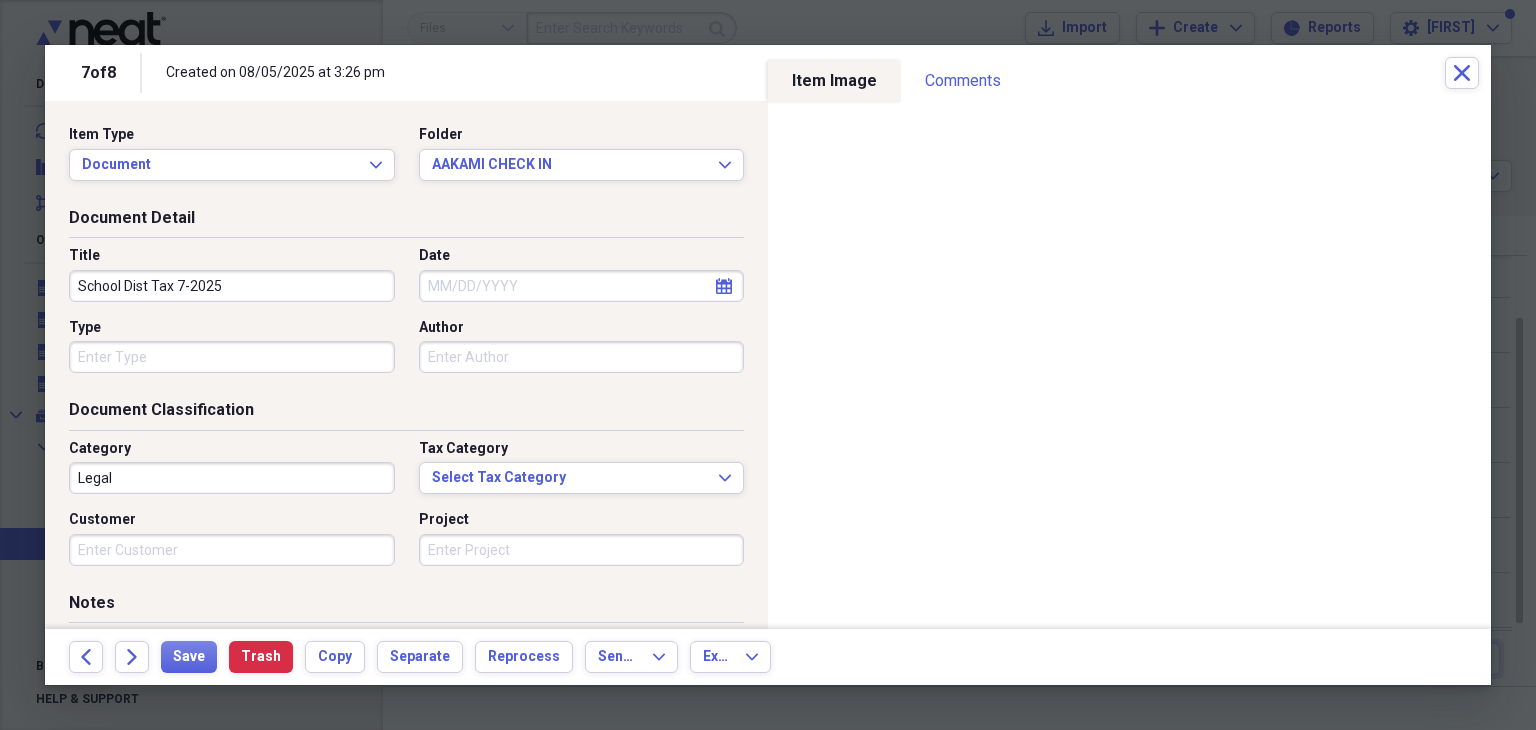 type on "School Dist Tax 7-2025" 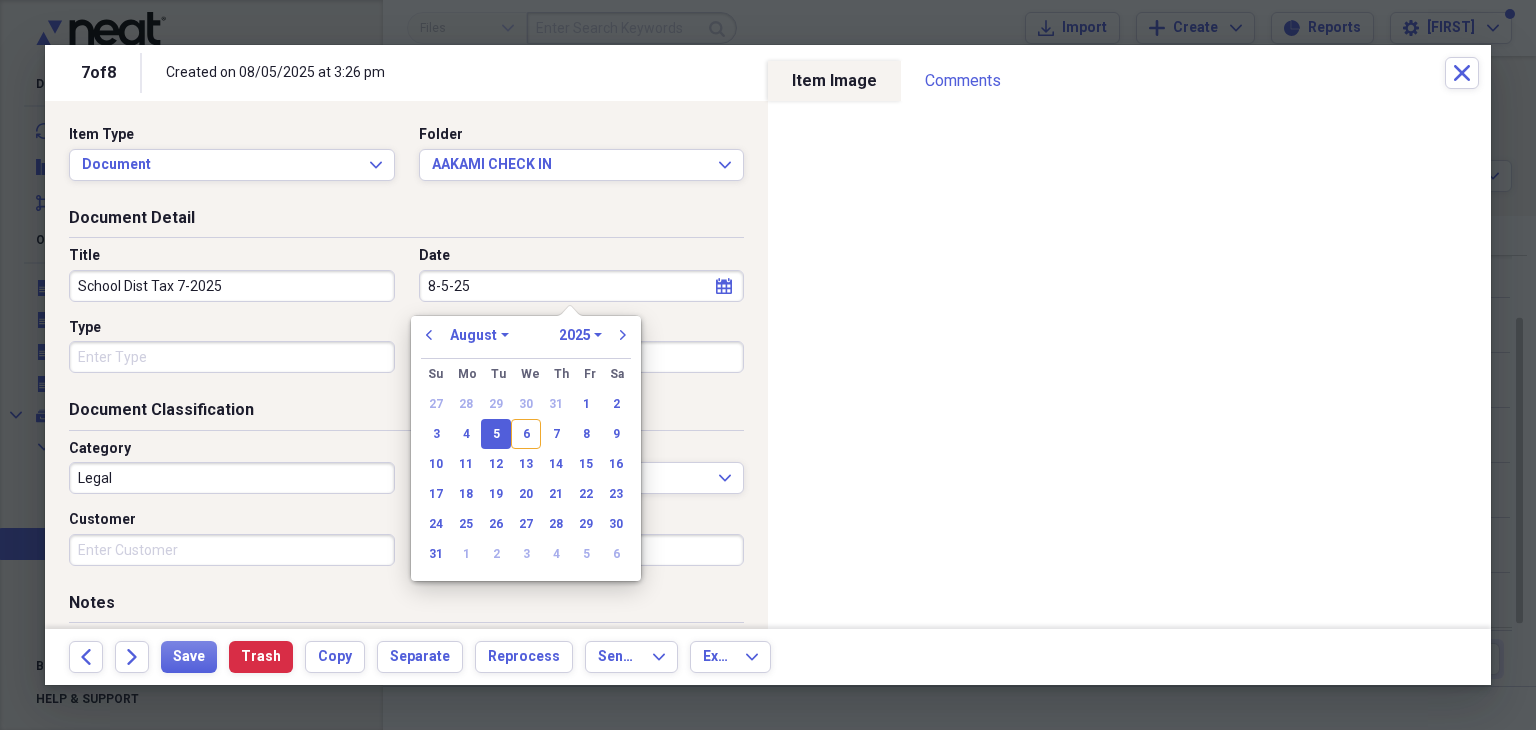 type on "08/05/2025" 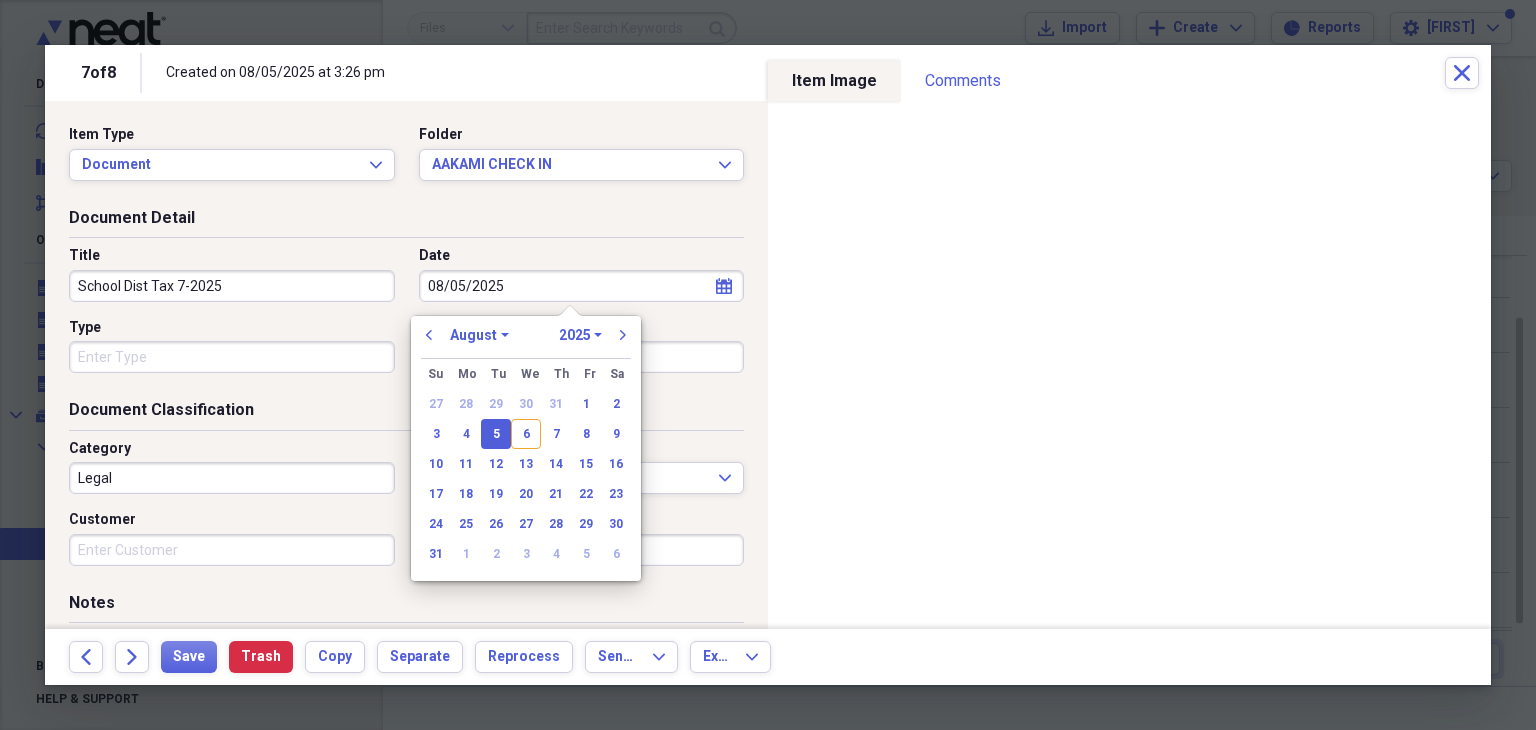 click on "5" at bounding box center [496, 434] 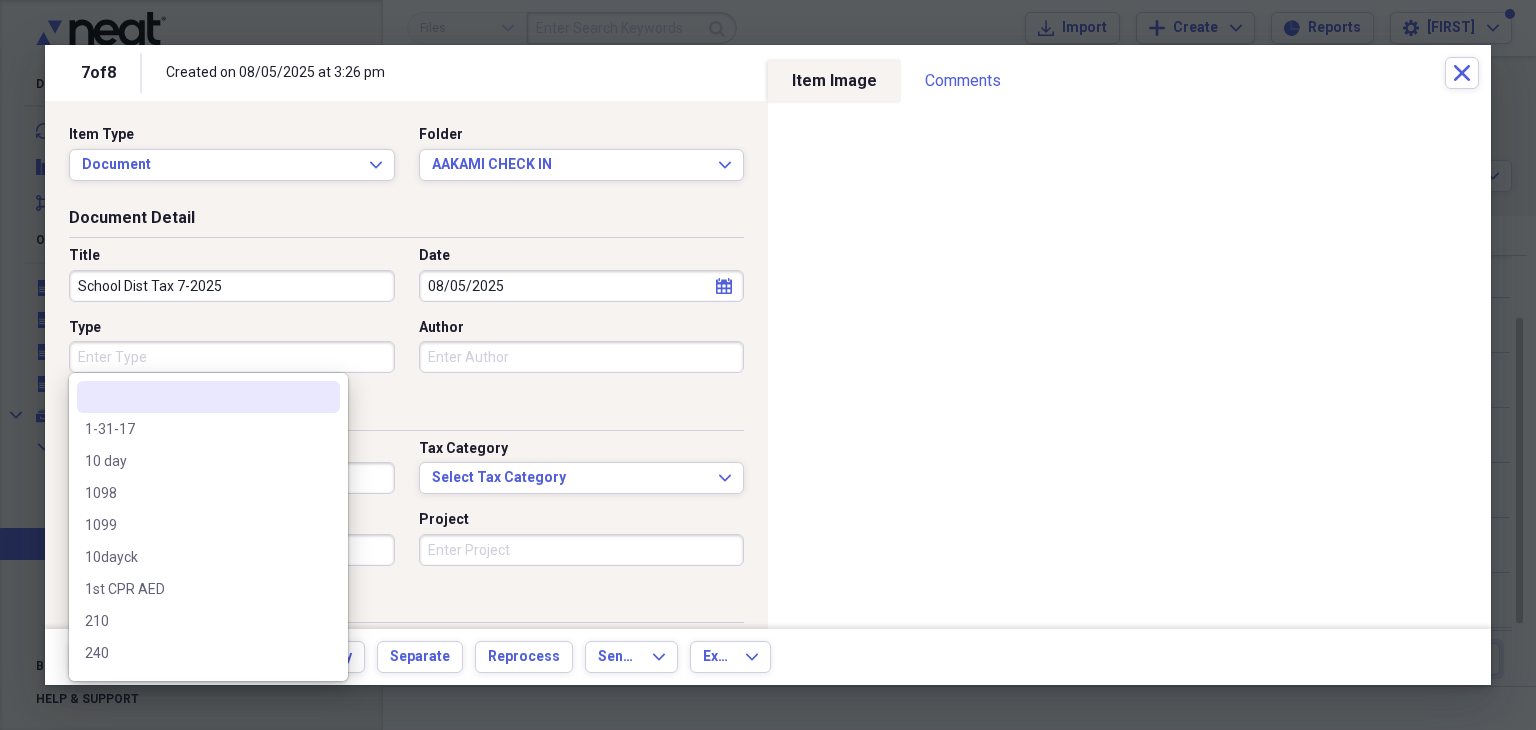 click on "Type" at bounding box center (232, 357) 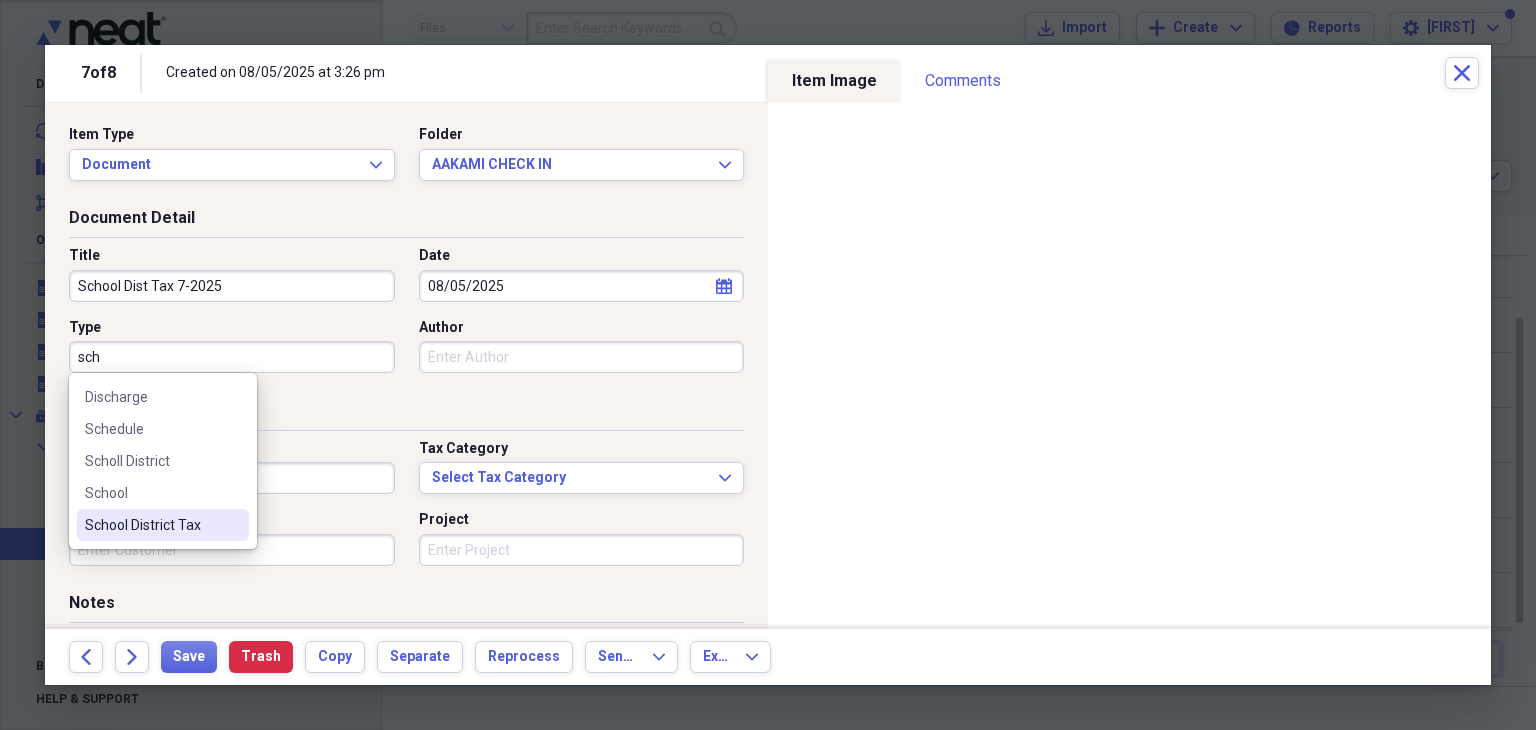 click on "School District Tax" at bounding box center [151, 525] 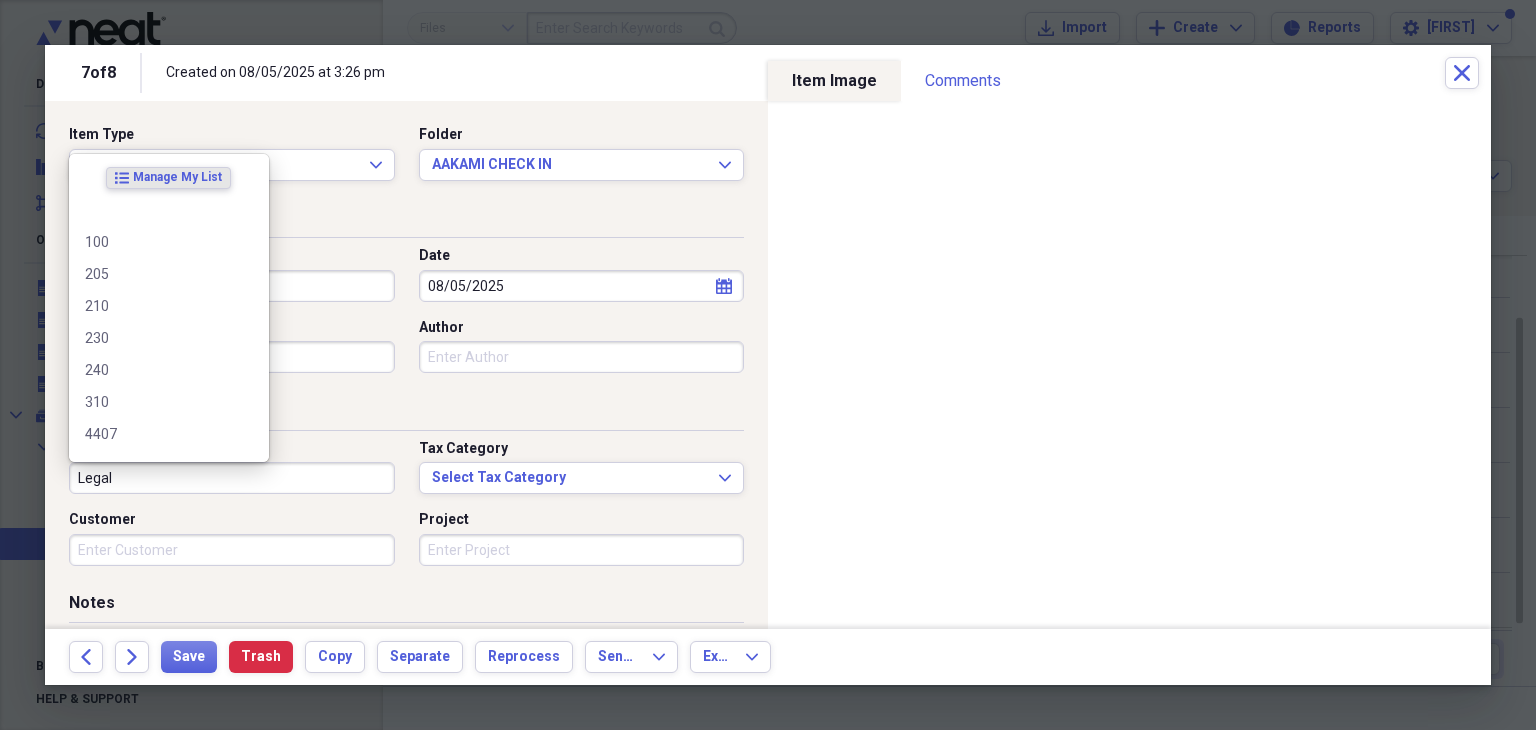 click on "Legal" at bounding box center [232, 478] 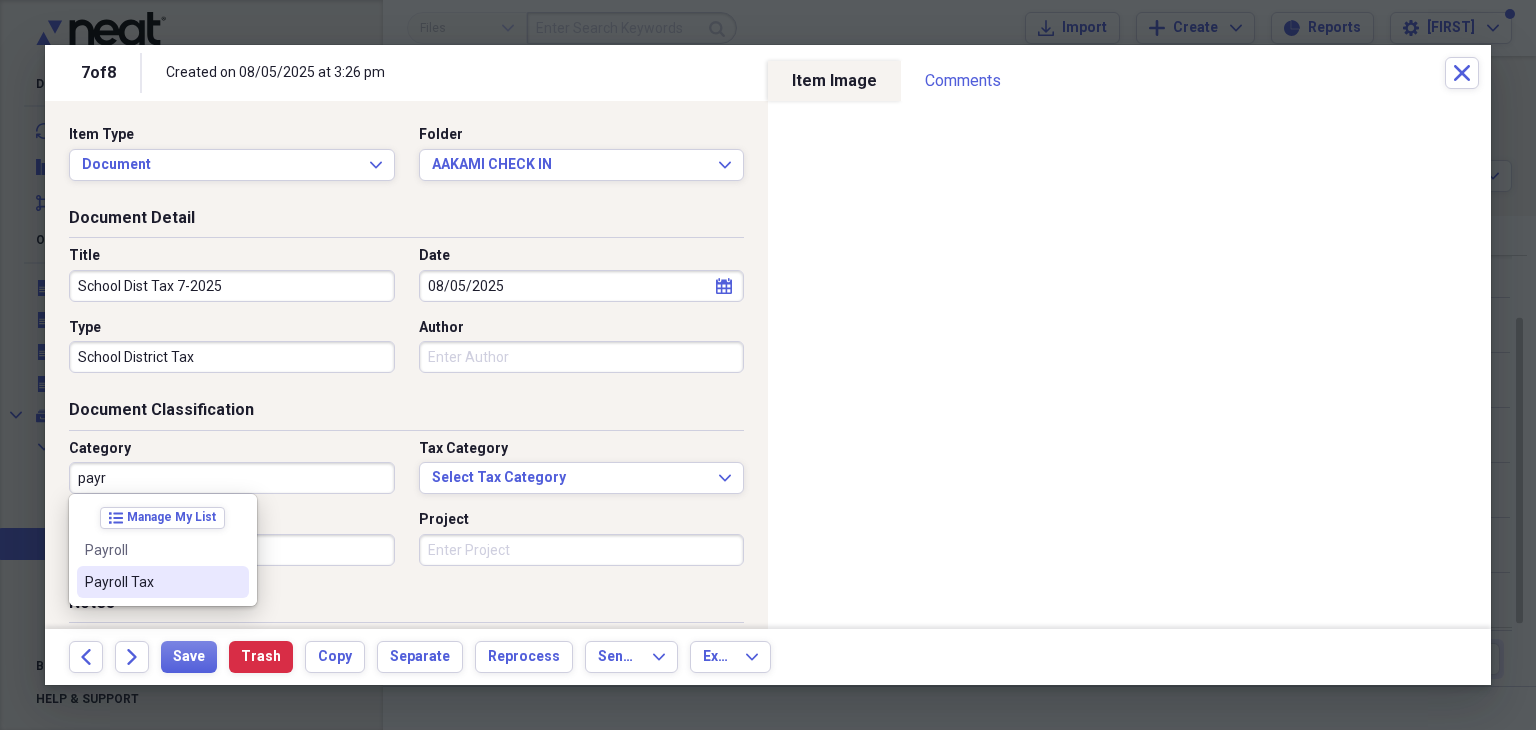 click on "Payroll Tax" at bounding box center [151, 582] 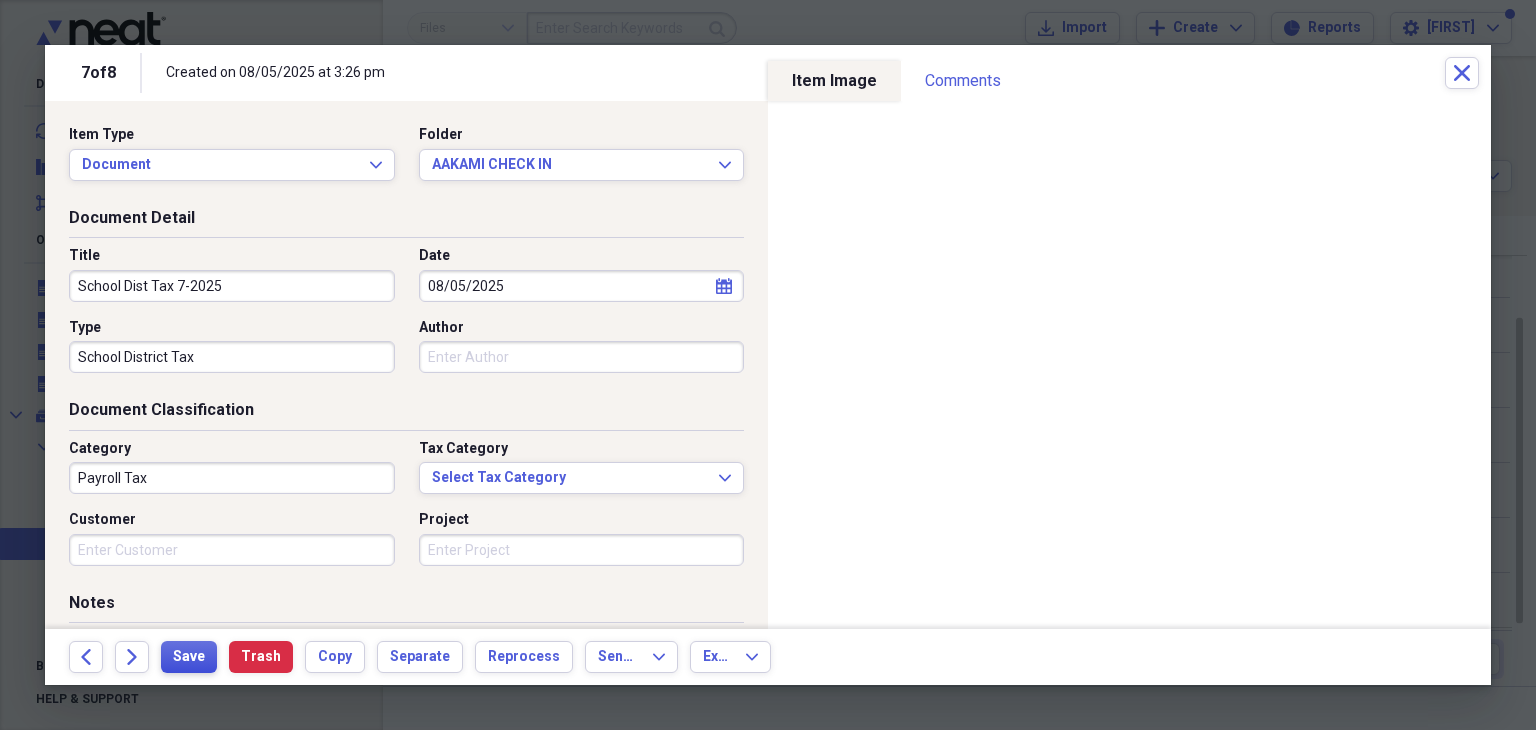 click on "Save" at bounding box center [189, 657] 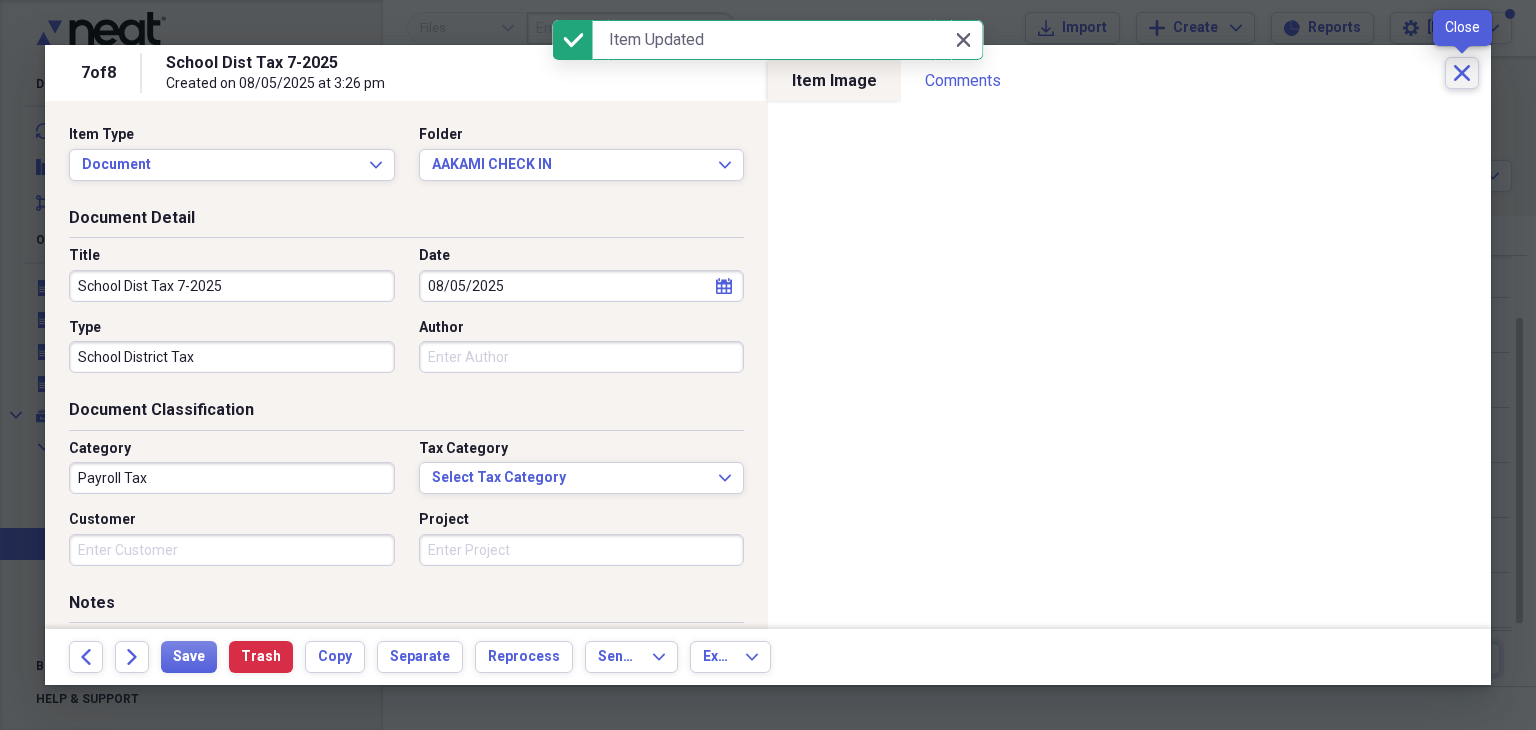 click on "Close" 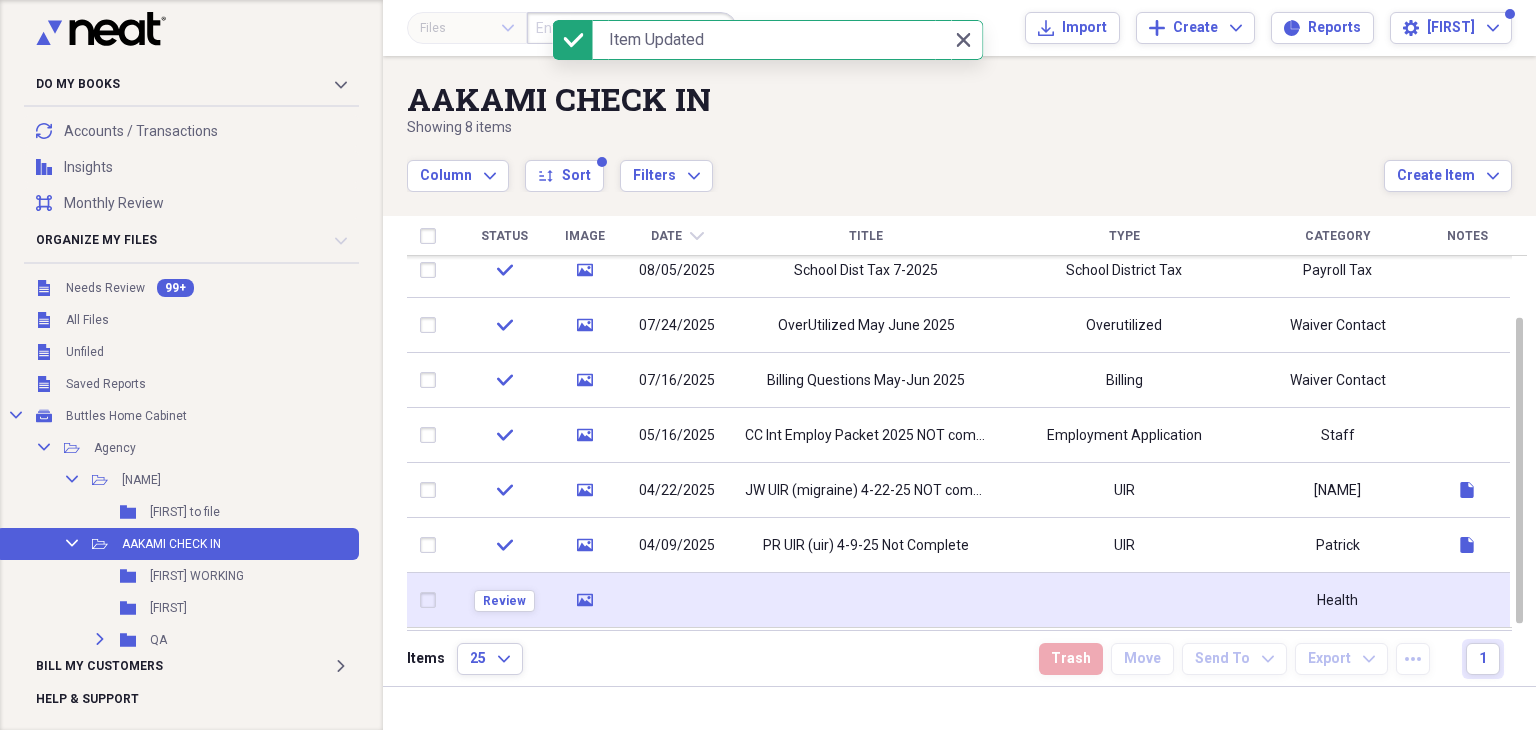 click at bounding box center [866, 600] 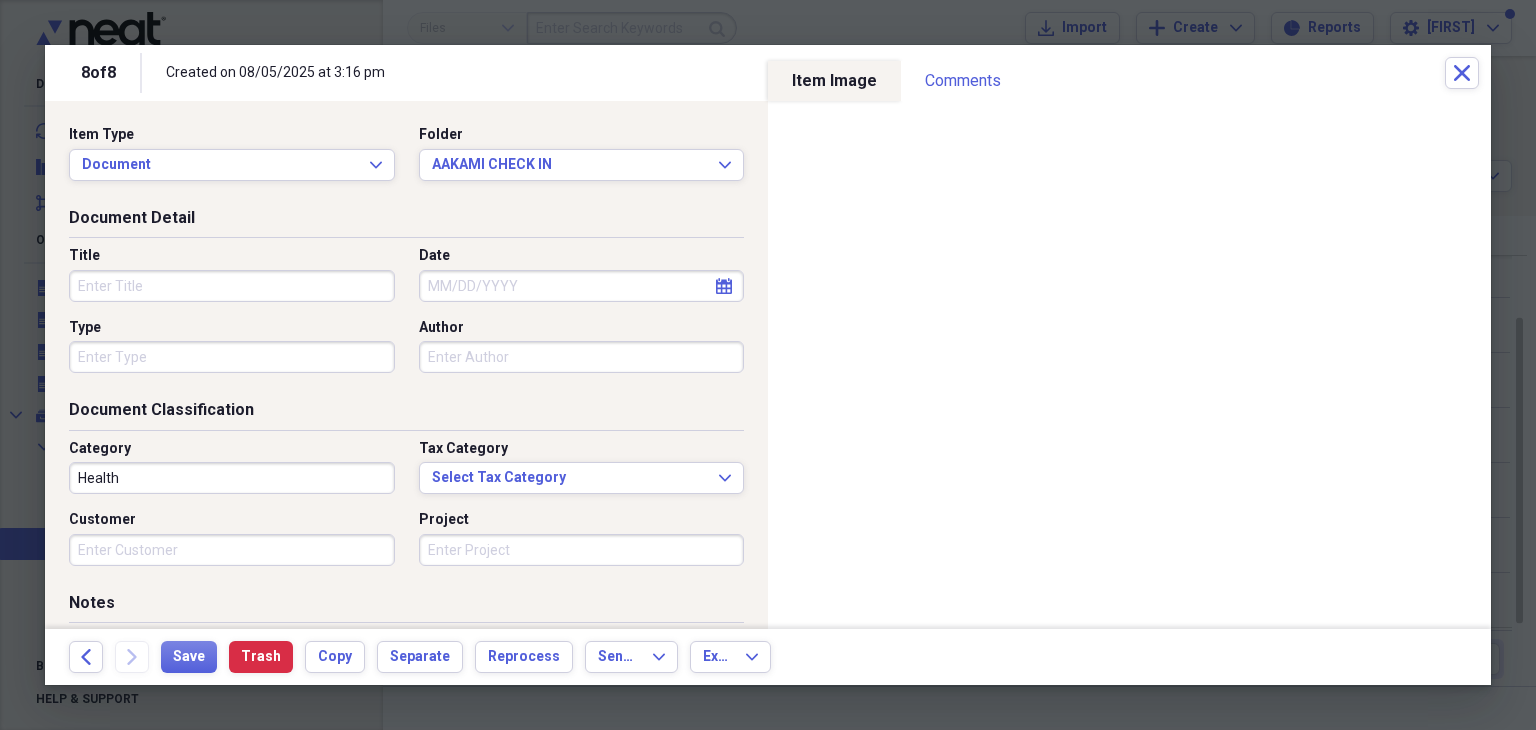 click on "Title" at bounding box center (232, 286) 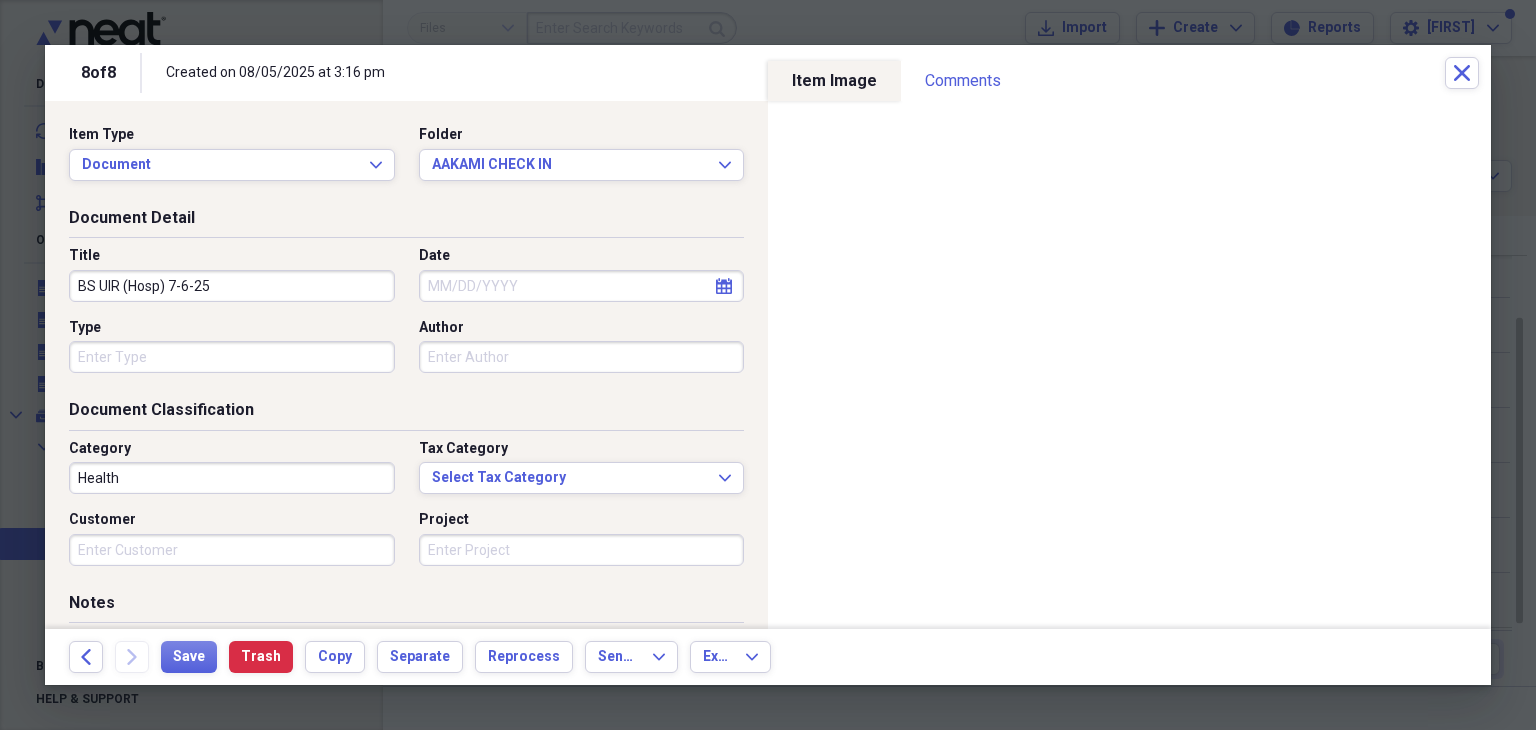 type on "BS UIR (Hosp) 7-6-25" 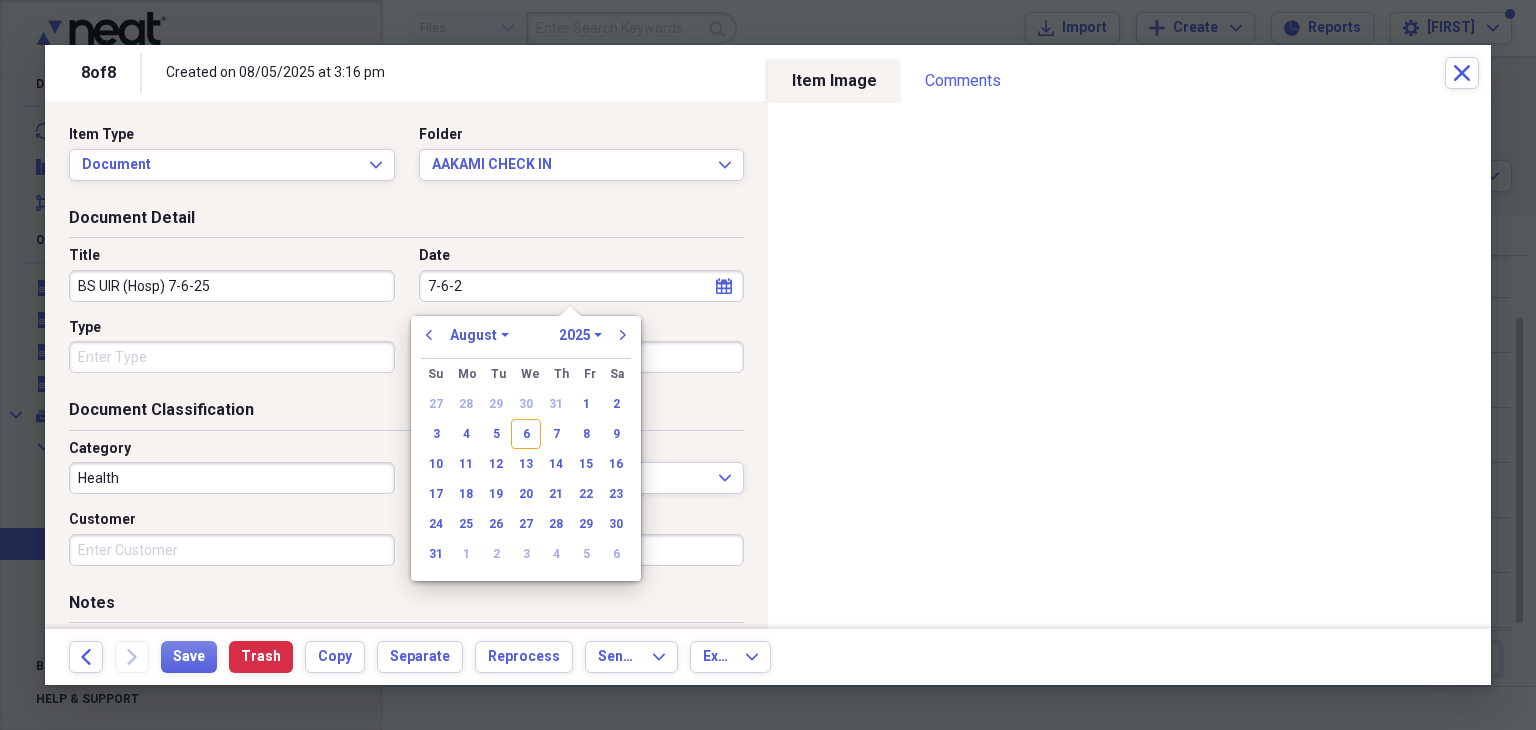 type on "7-6-25" 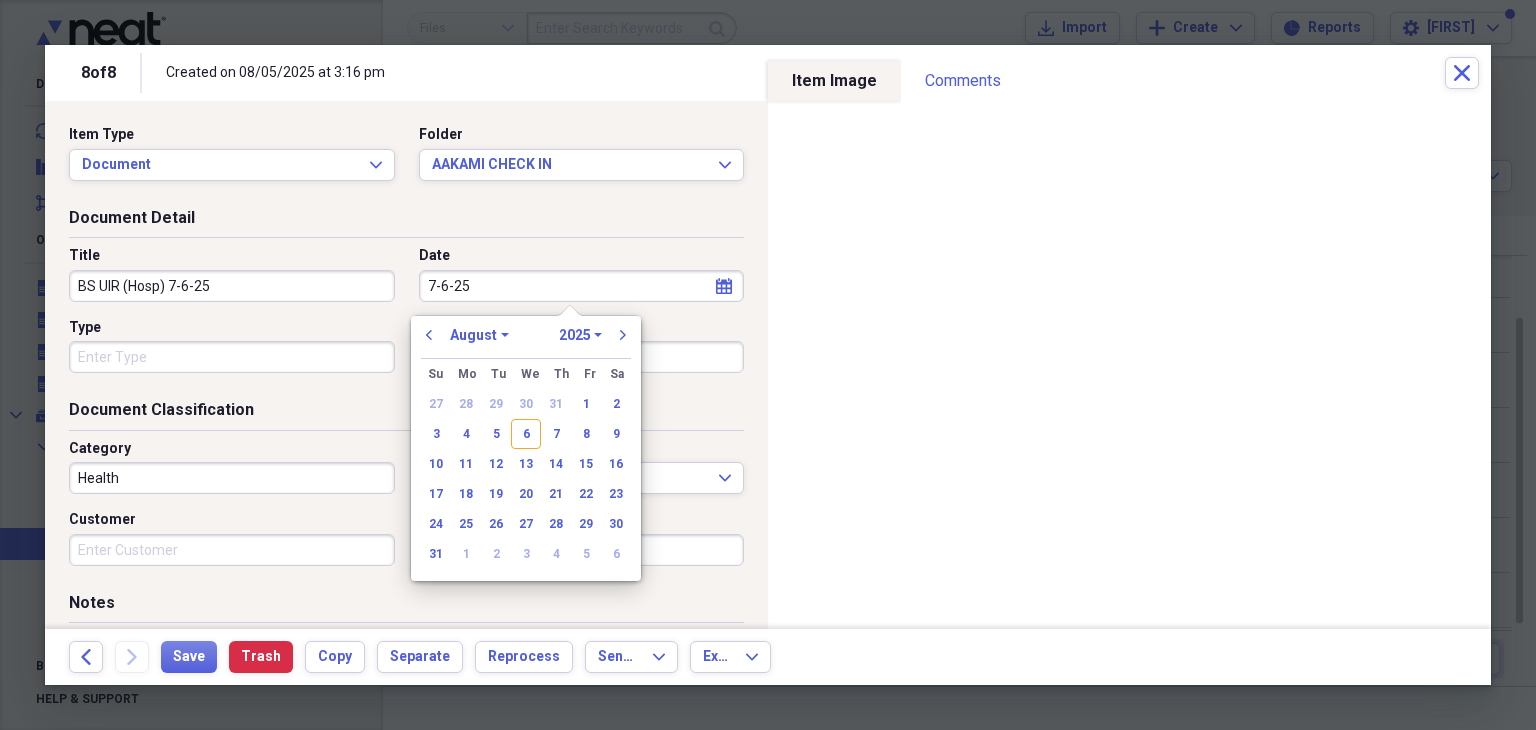 select on "6" 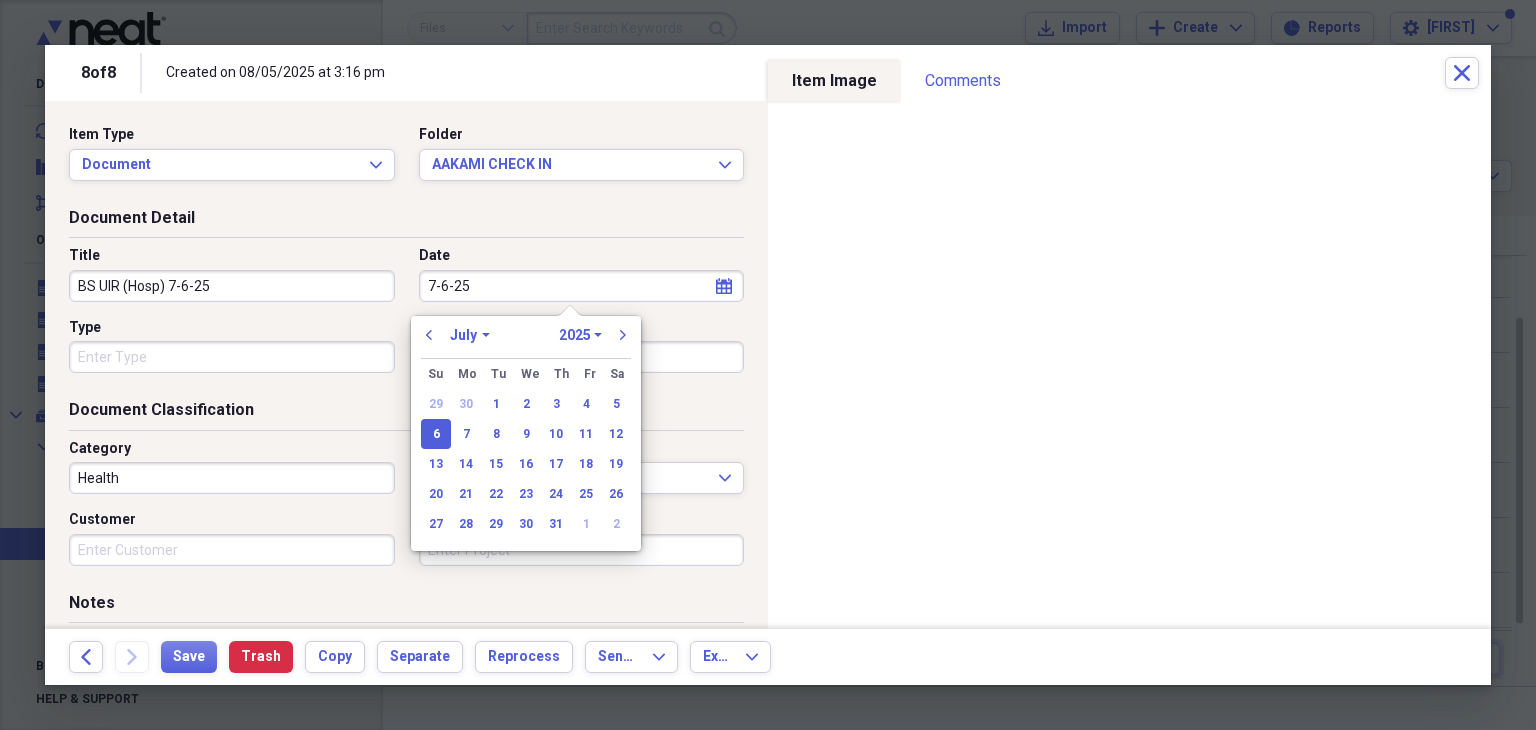 type on "07/06/2025" 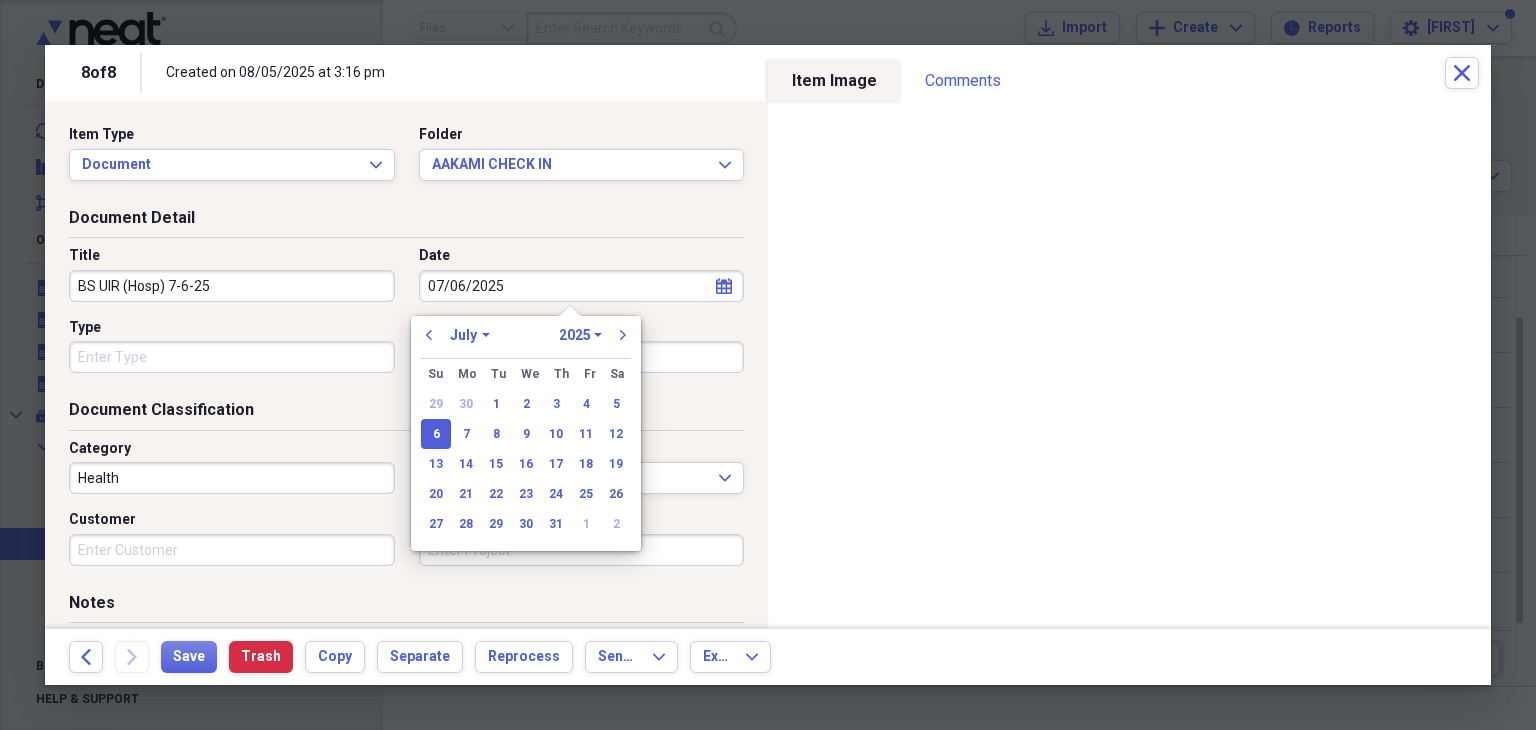 click on "6" at bounding box center (436, 434) 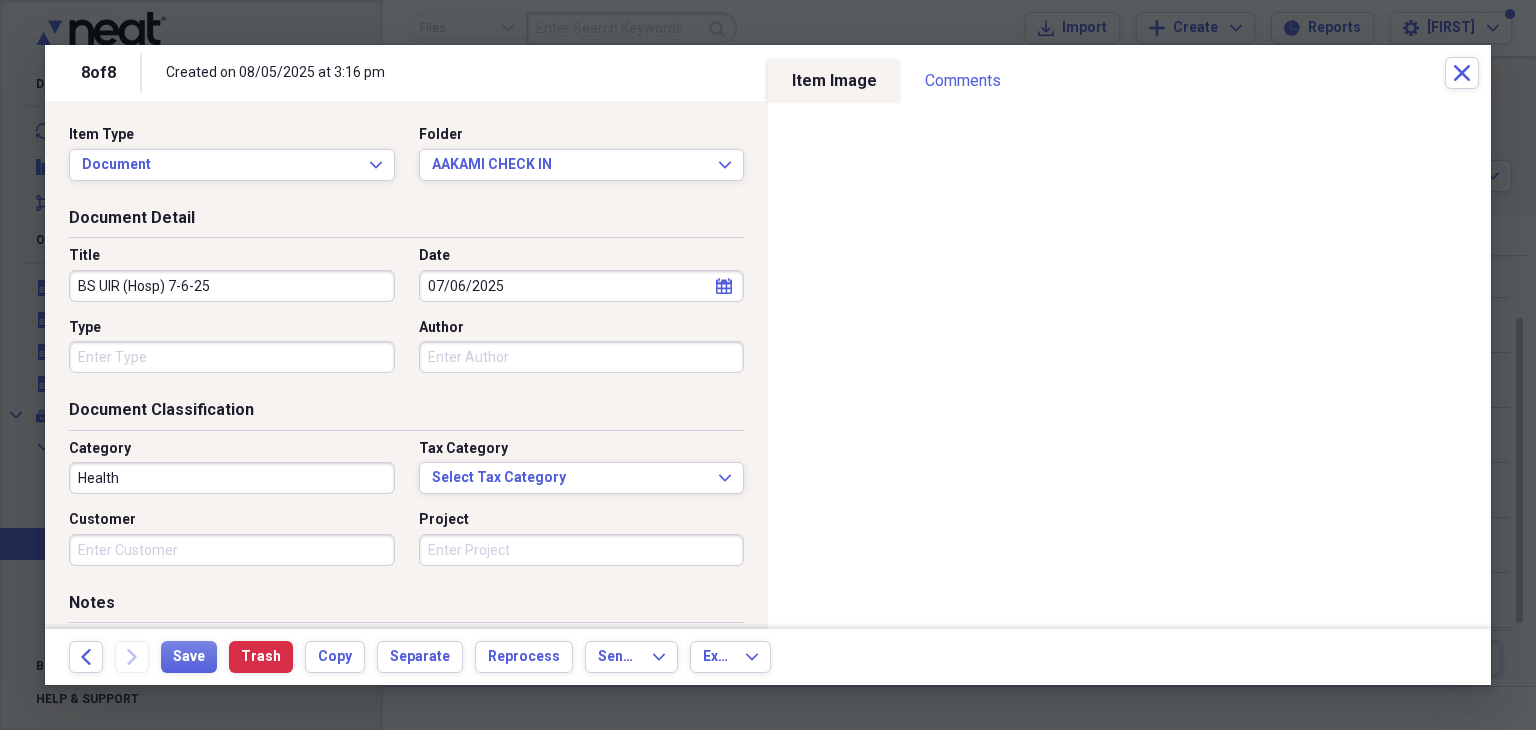 click on "Type" at bounding box center (232, 357) 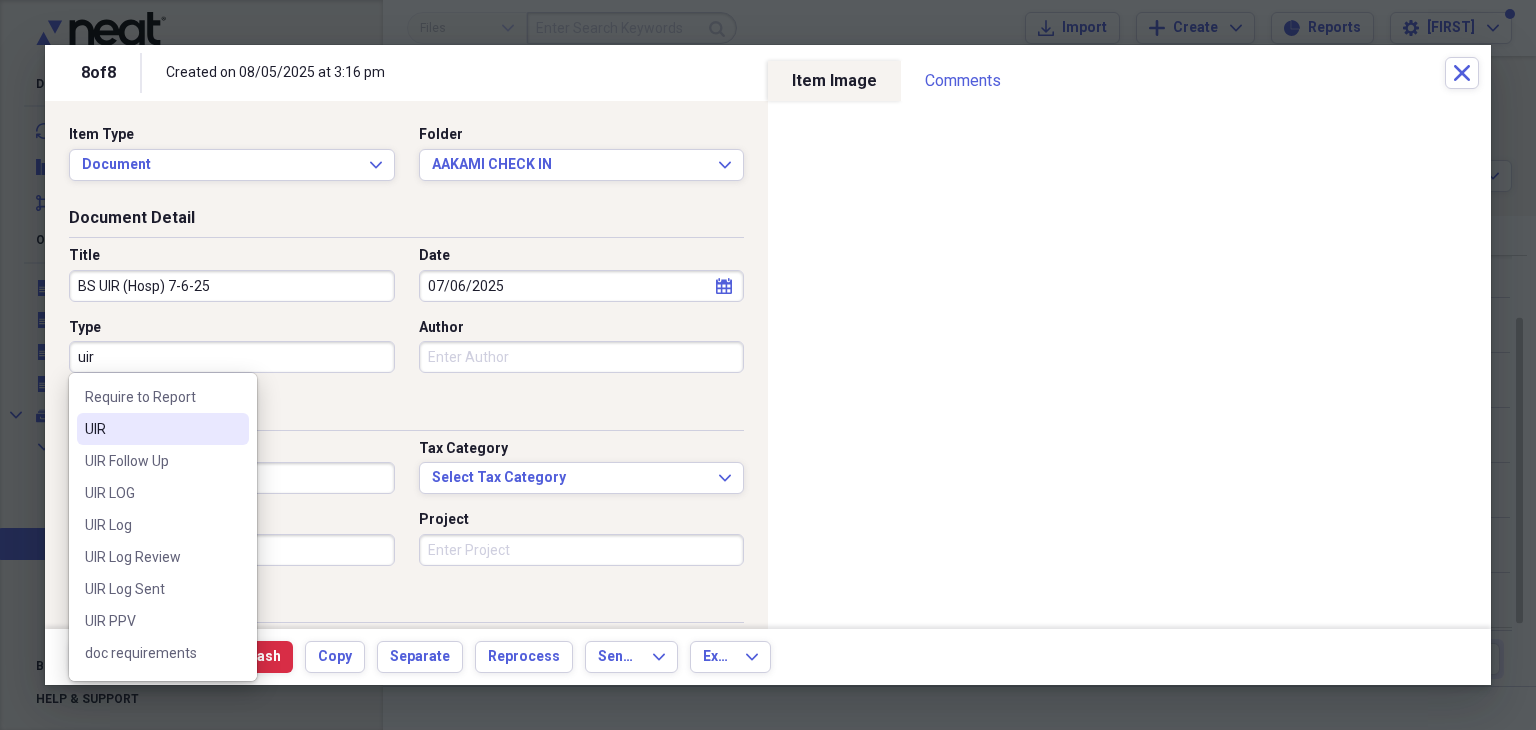 click on "UIR" at bounding box center (151, 429) 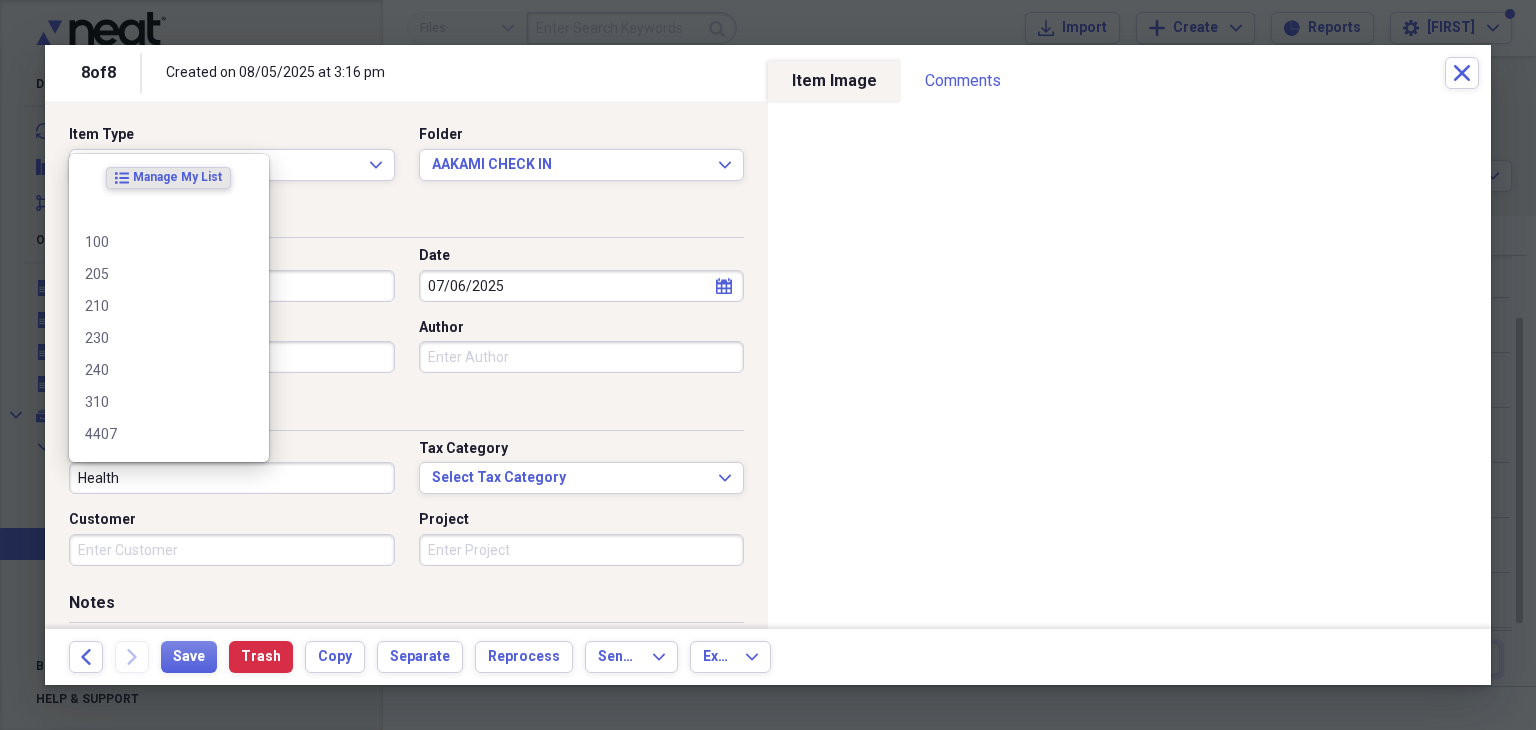 click on "Health" at bounding box center (232, 478) 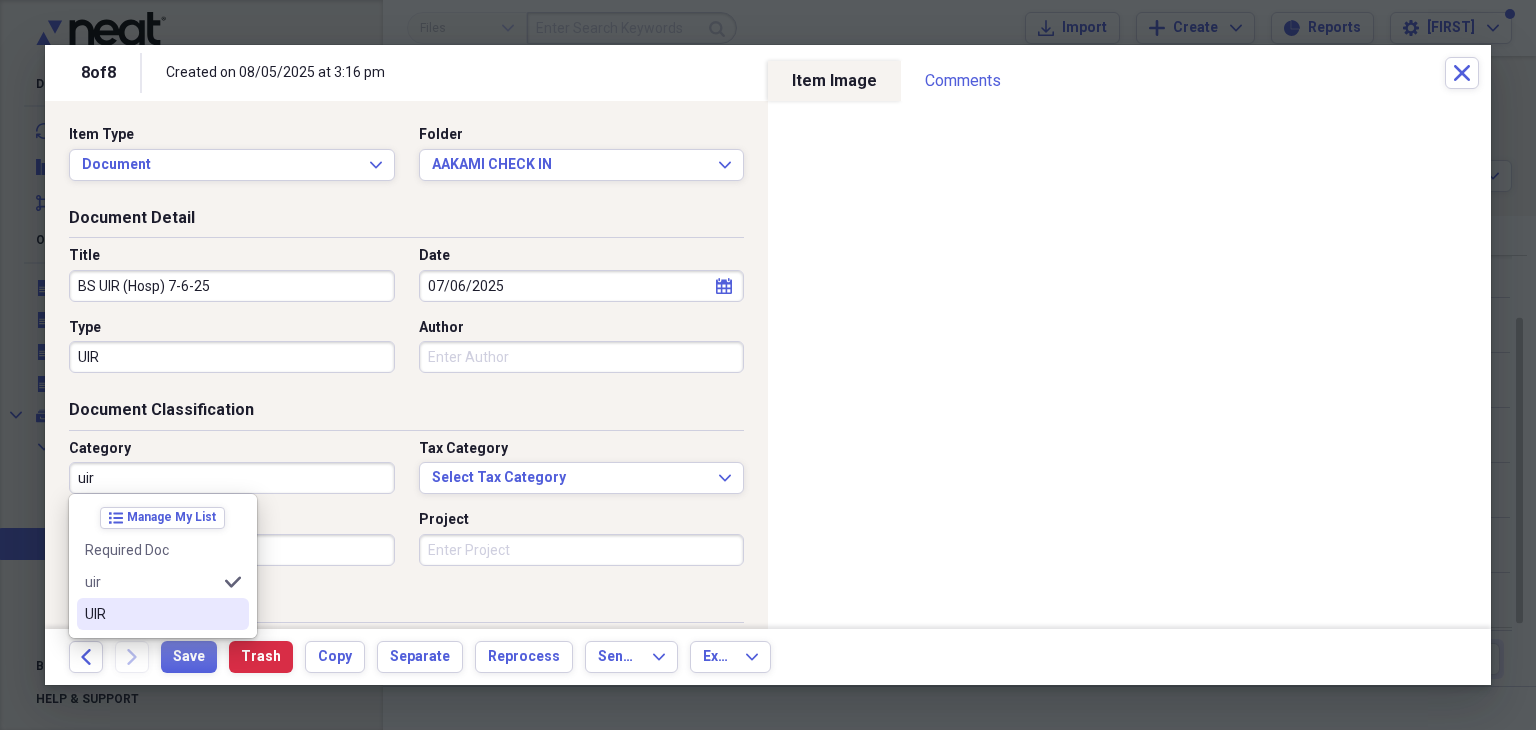 click on "UIR" at bounding box center (151, 614) 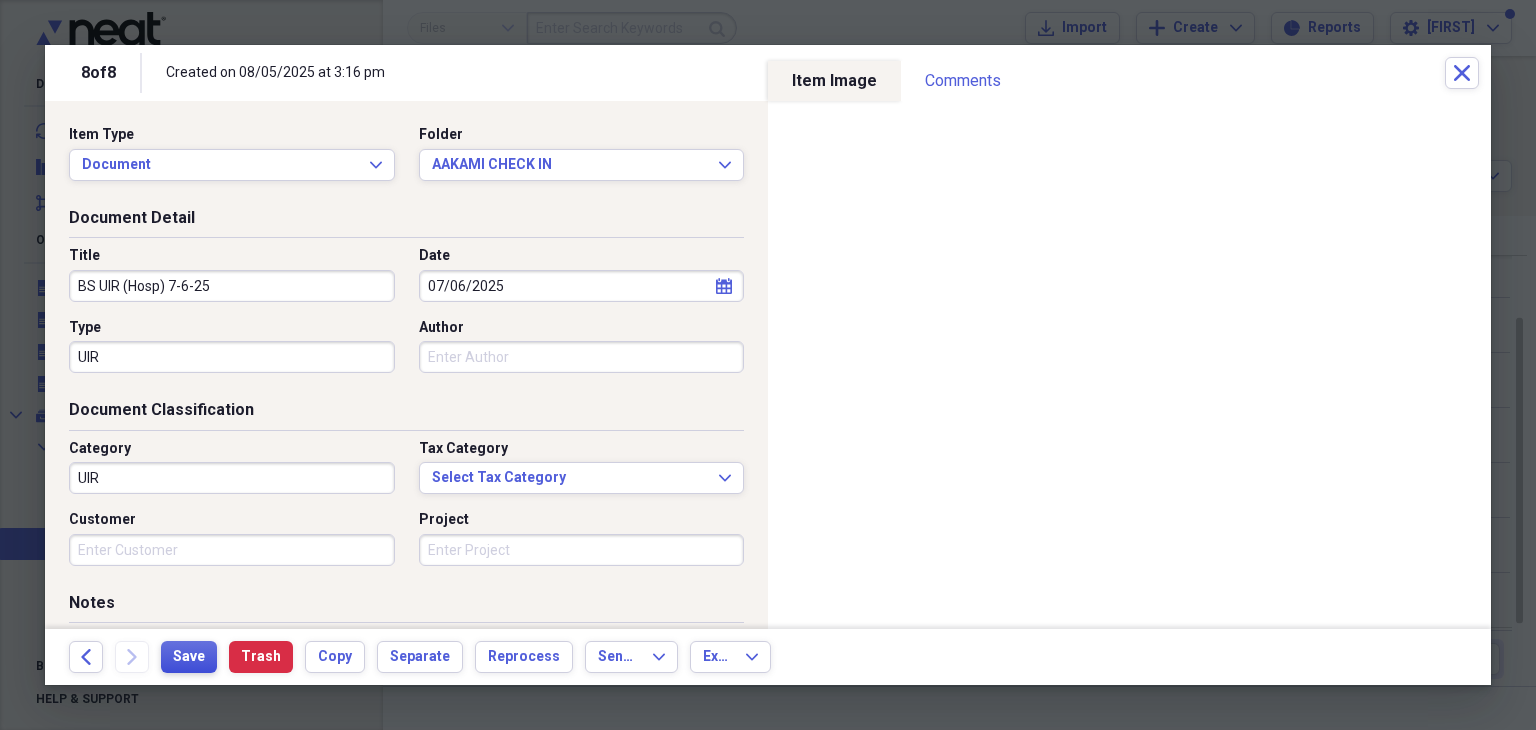 click on "Save" at bounding box center [189, 657] 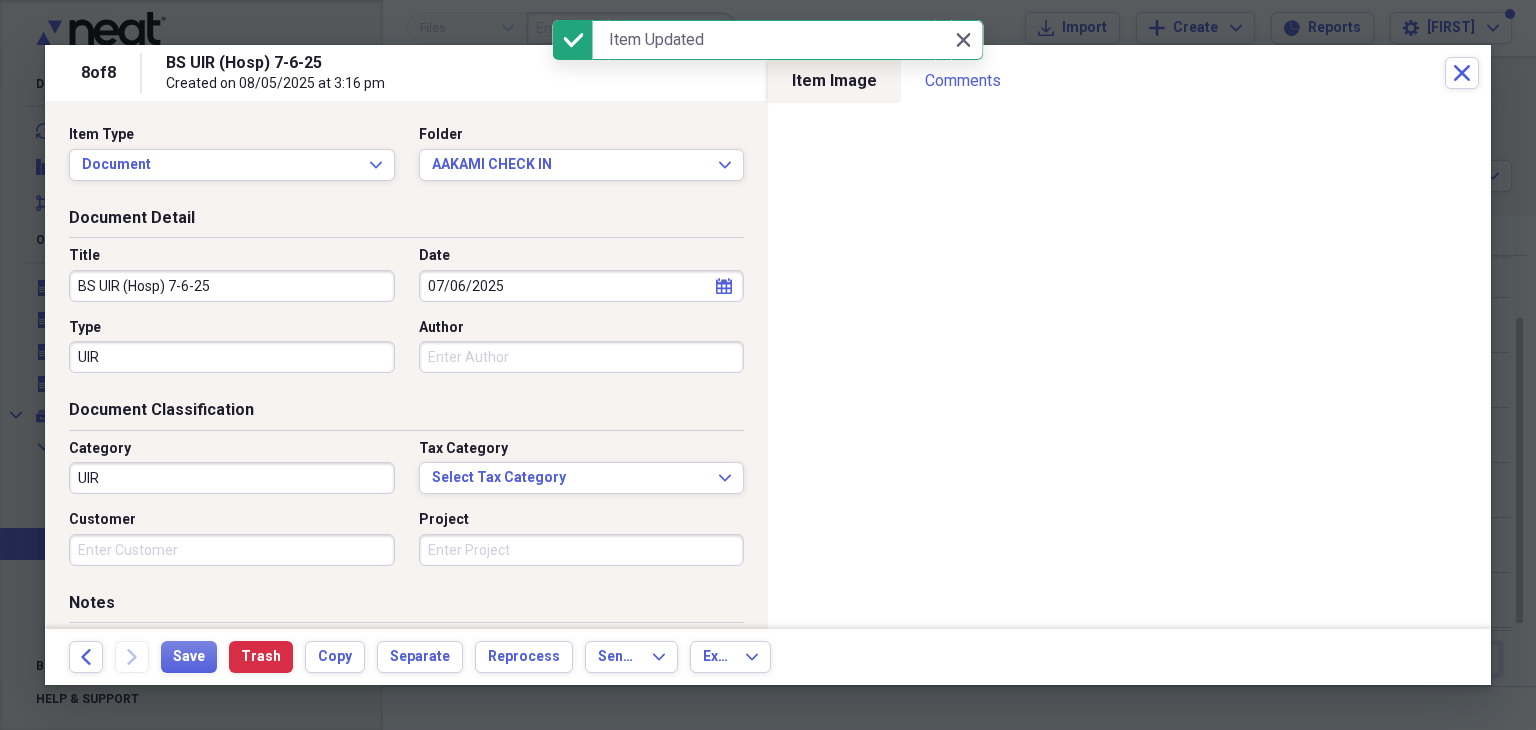 click on "BS UIR (Hosp) 7-6-25" at bounding box center [232, 286] 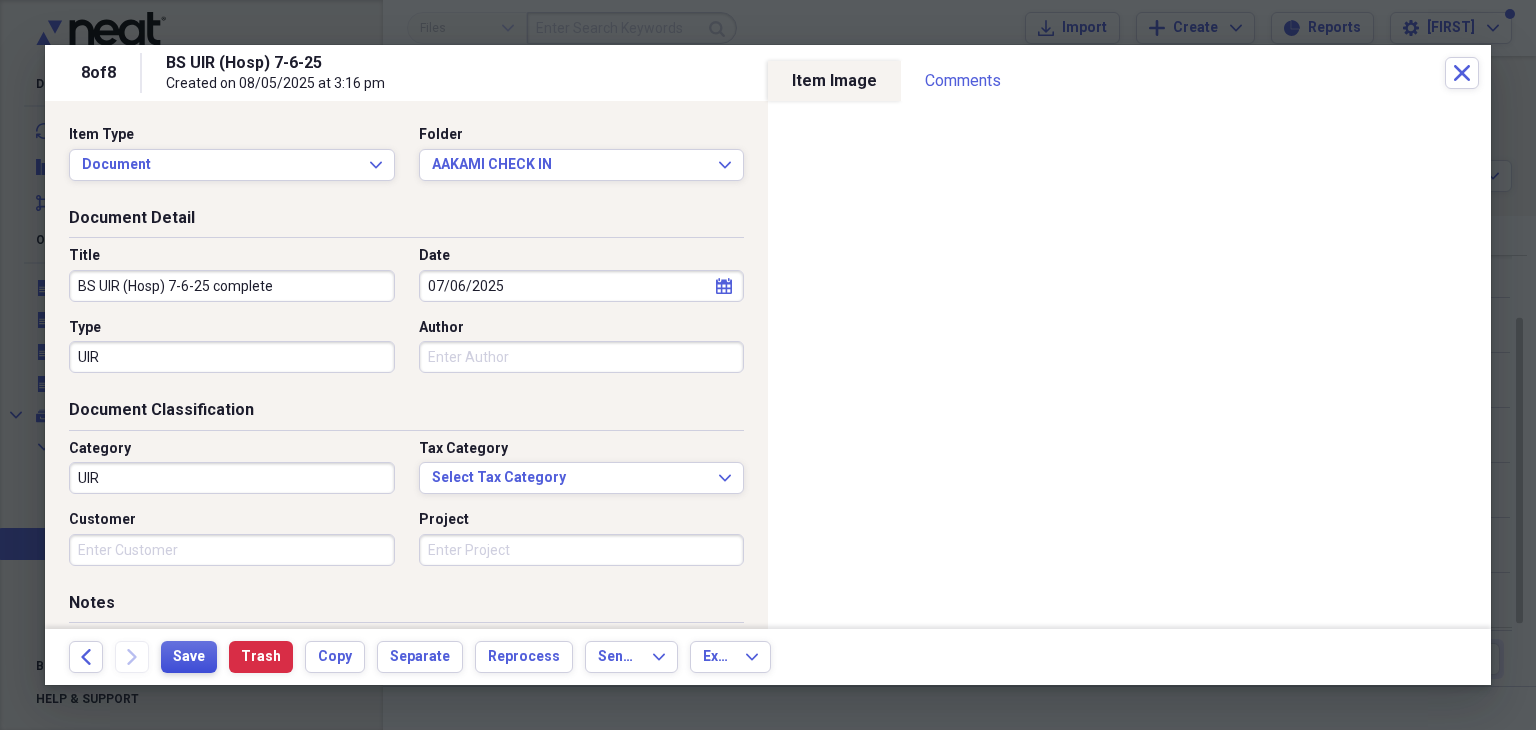 type on "BS UIR (Hosp) 7-6-25 complete" 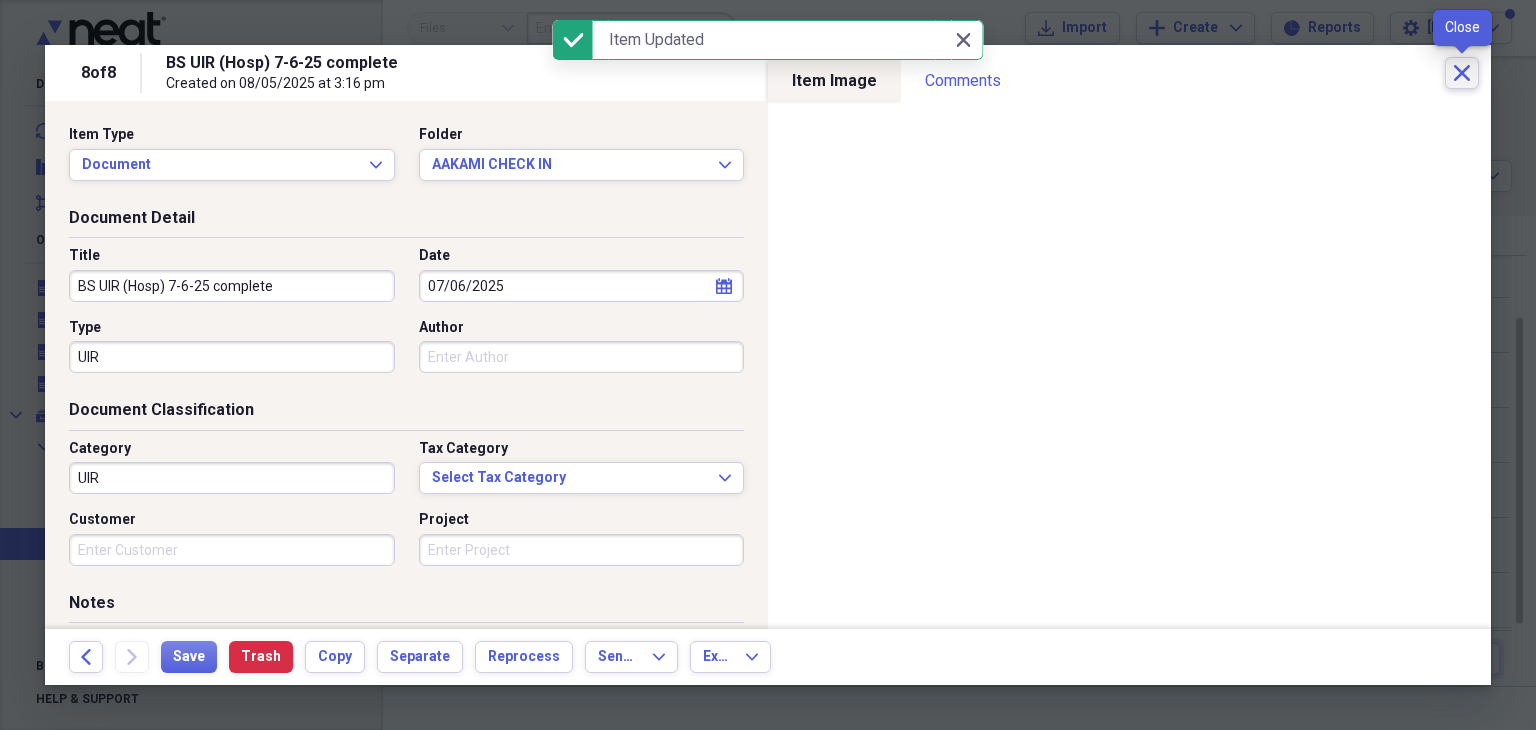 click on "Close" 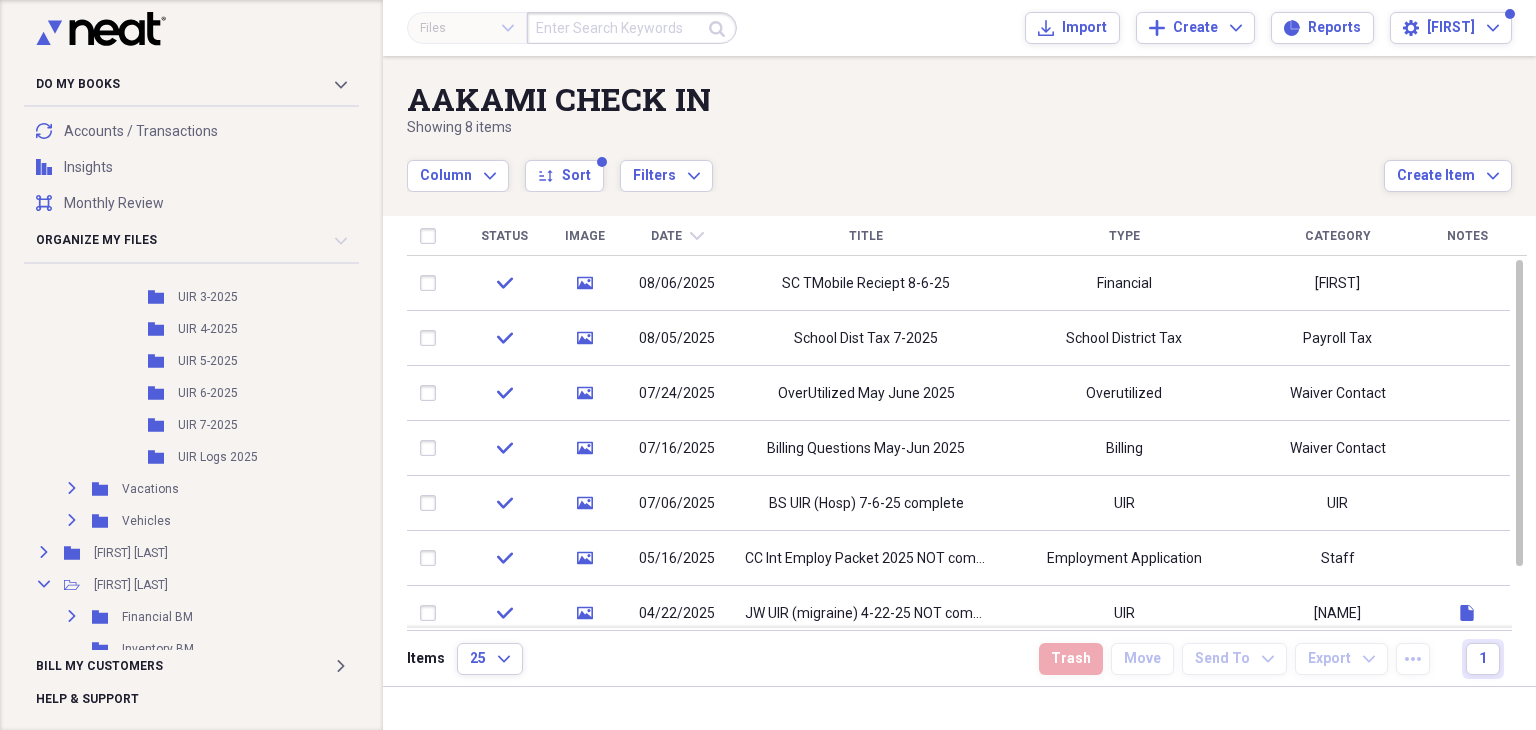 scroll, scrollTop: 2100, scrollLeft: 0, axis: vertical 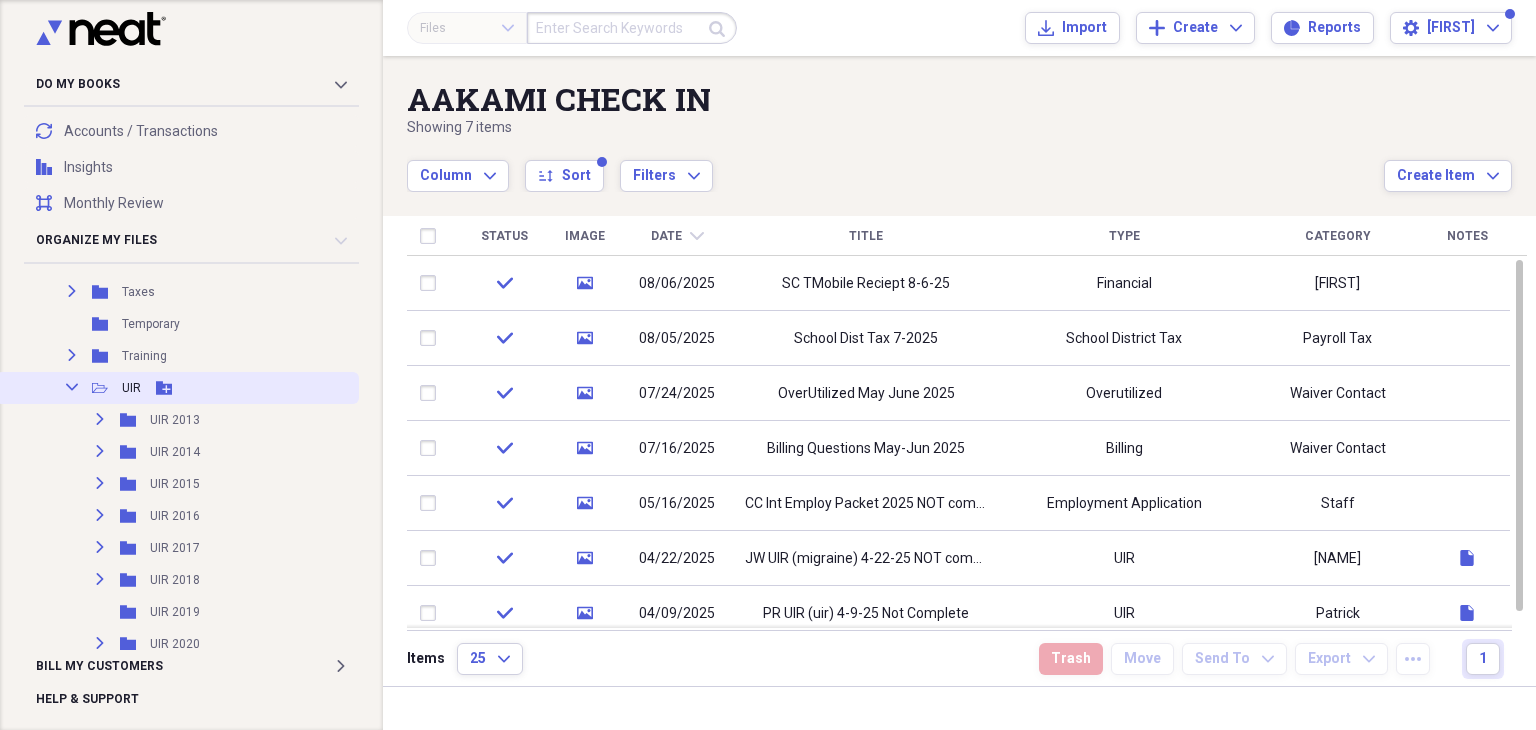 click 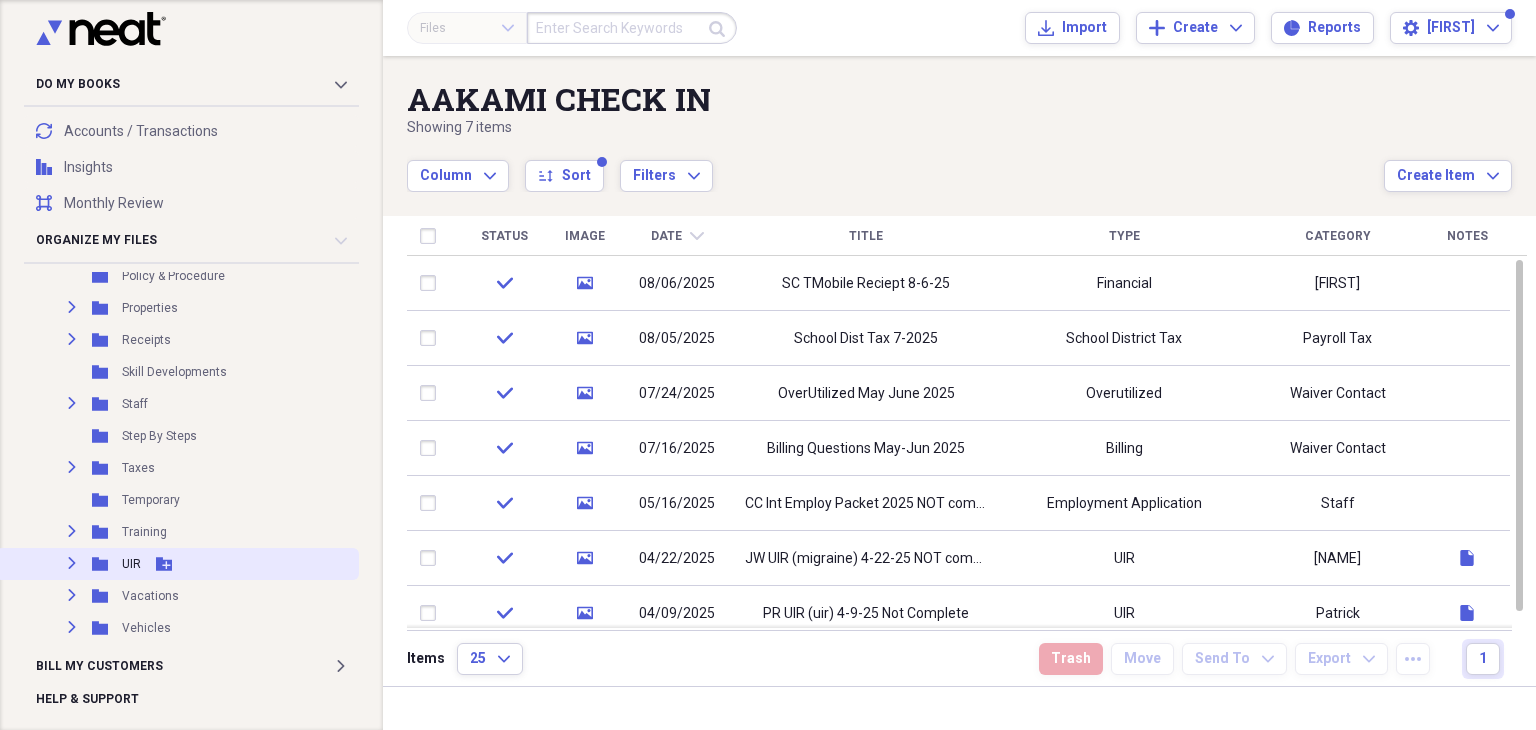 scroll, scrollTop: 1300, scrollLeft: 0, axis: vertical 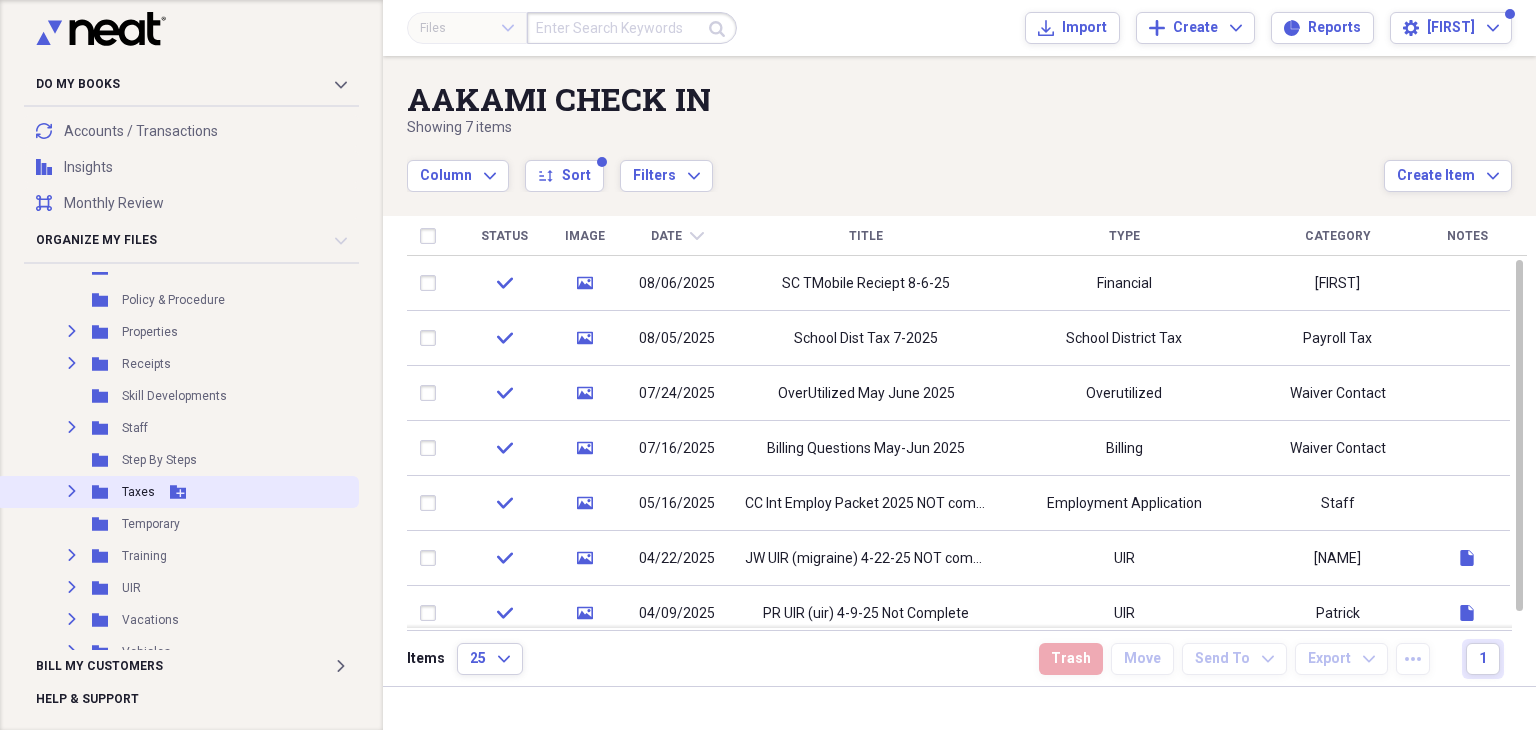 click on "Expand" 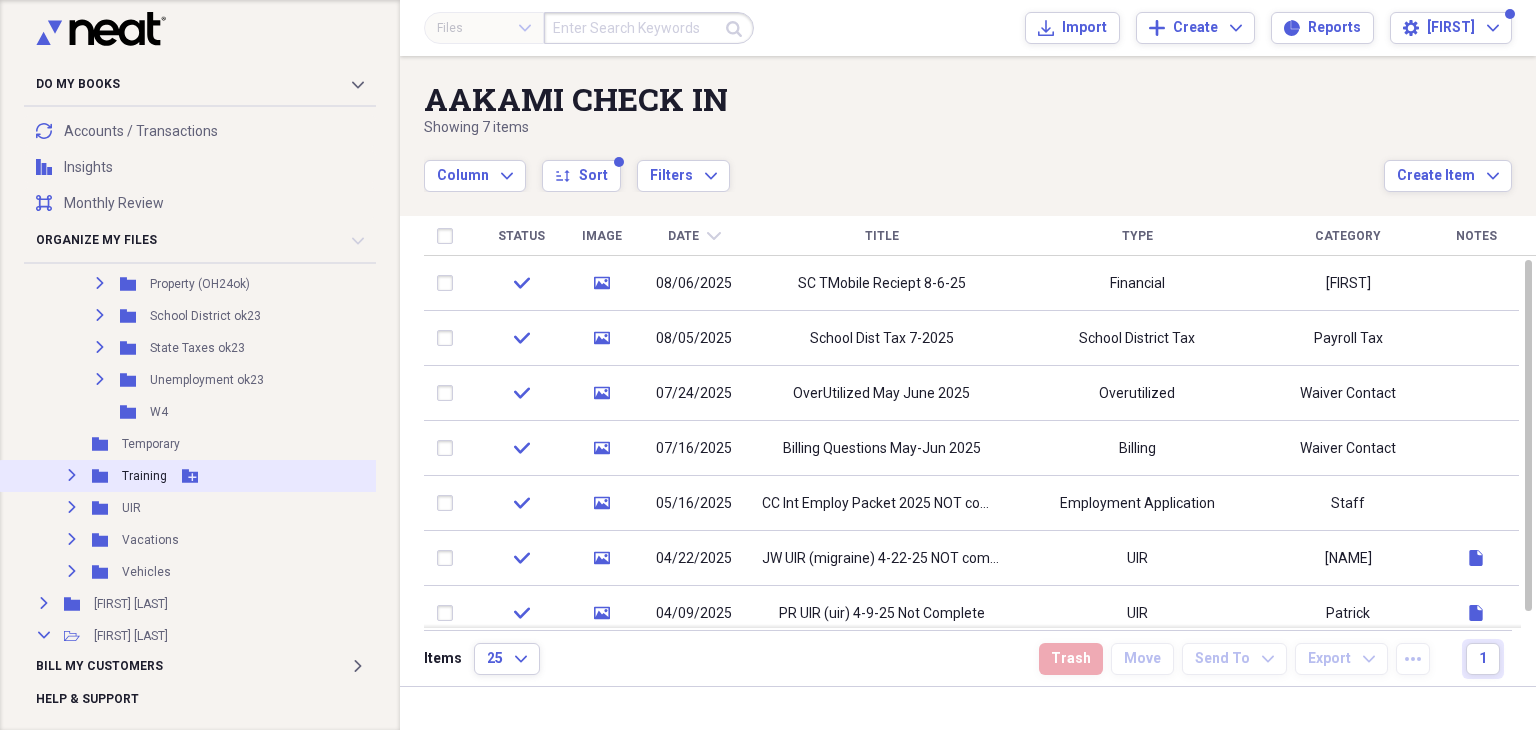 scroll, scrollTop: 1600, scrollLeft: 0, axis: vertical 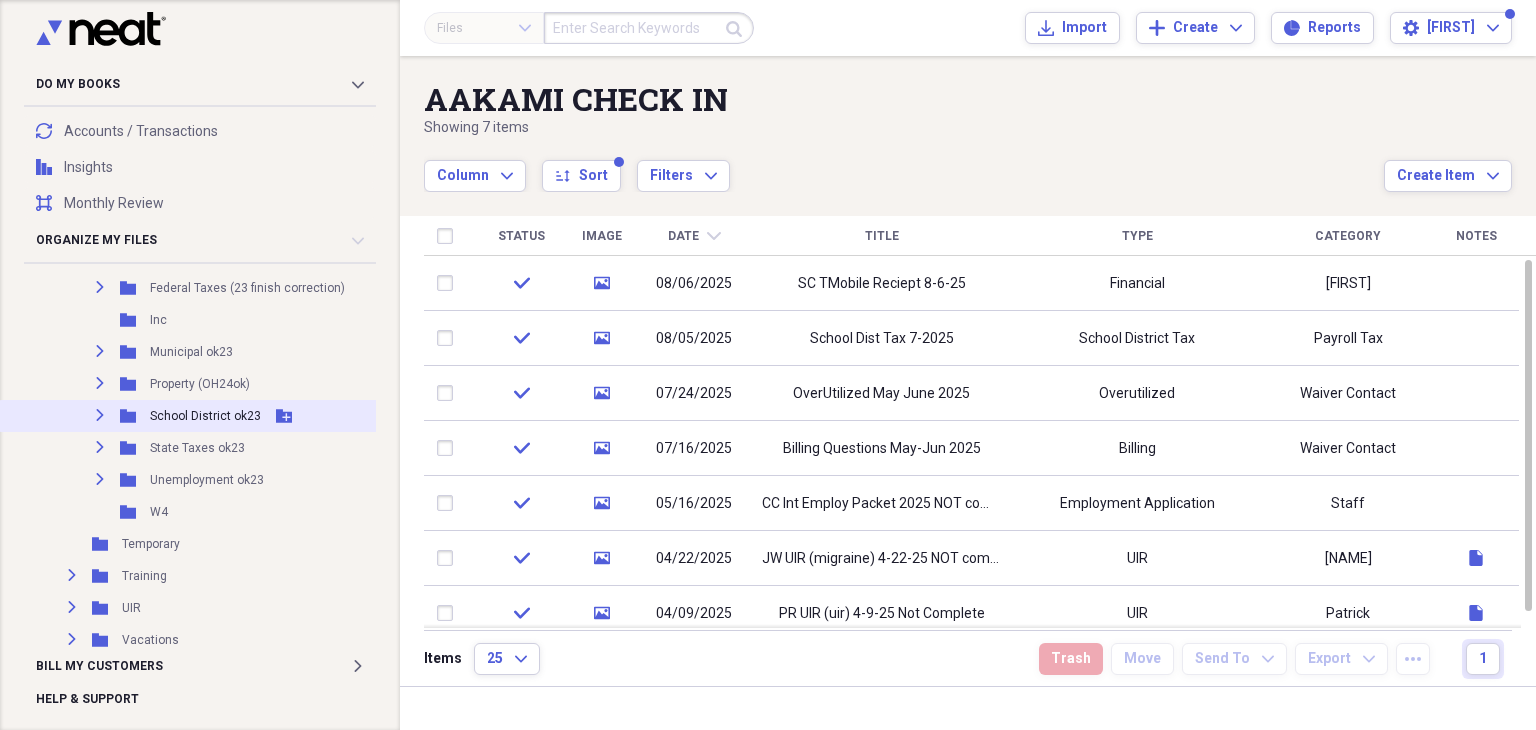 click on "Expand" 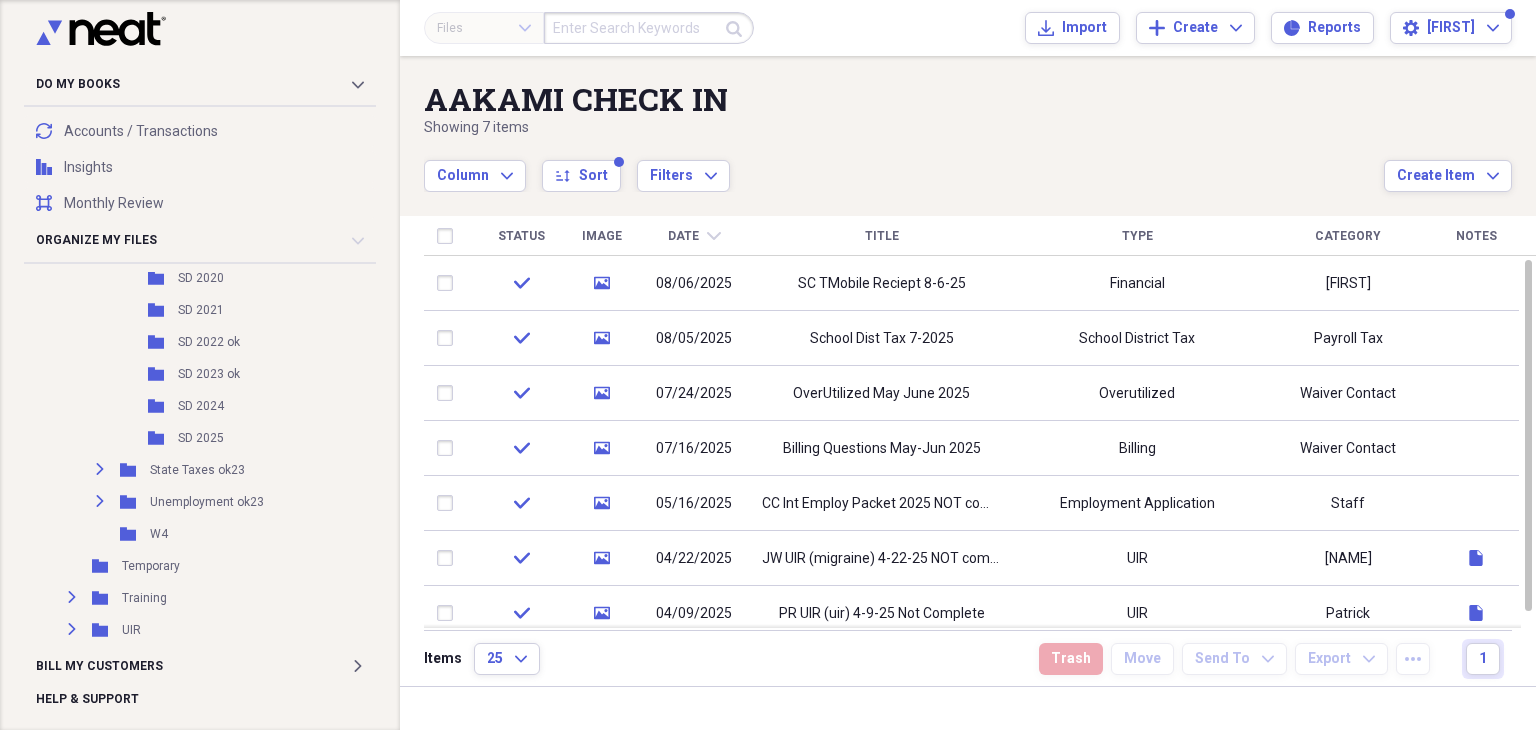 scroll, scrollTop: 1900, scrollLeft: 0, axis: vertical 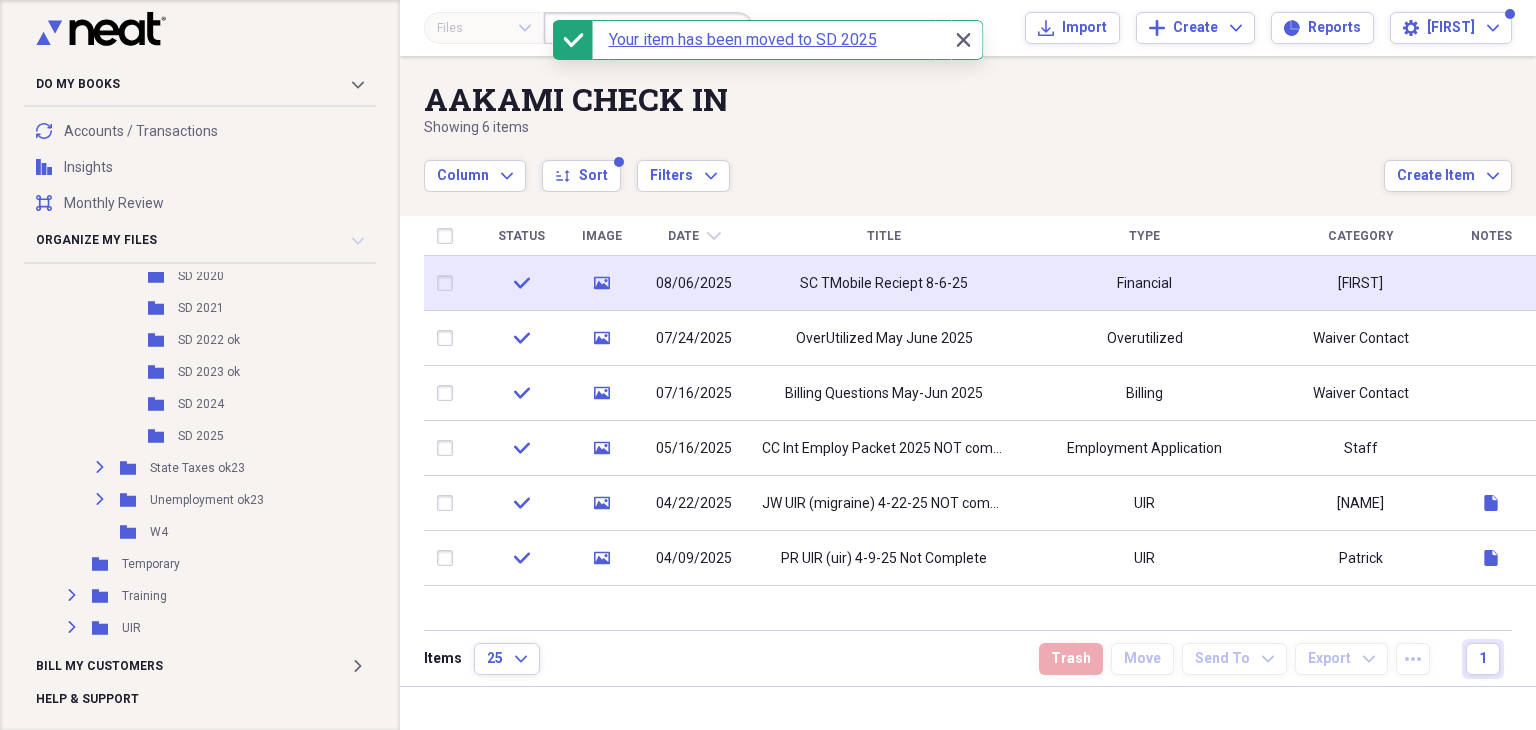 click at bounding box center [449, 283] 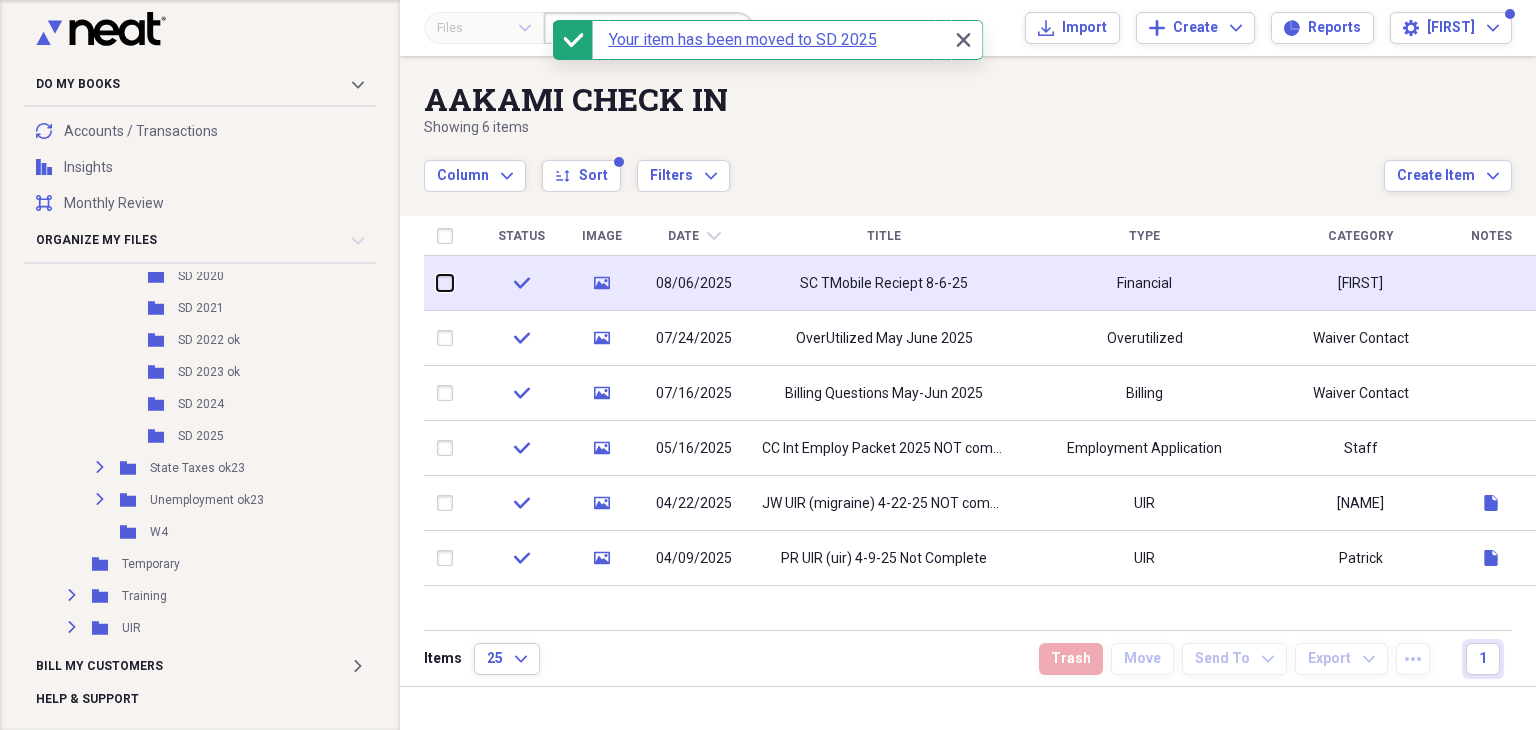 click at bounding box center (437, 283) 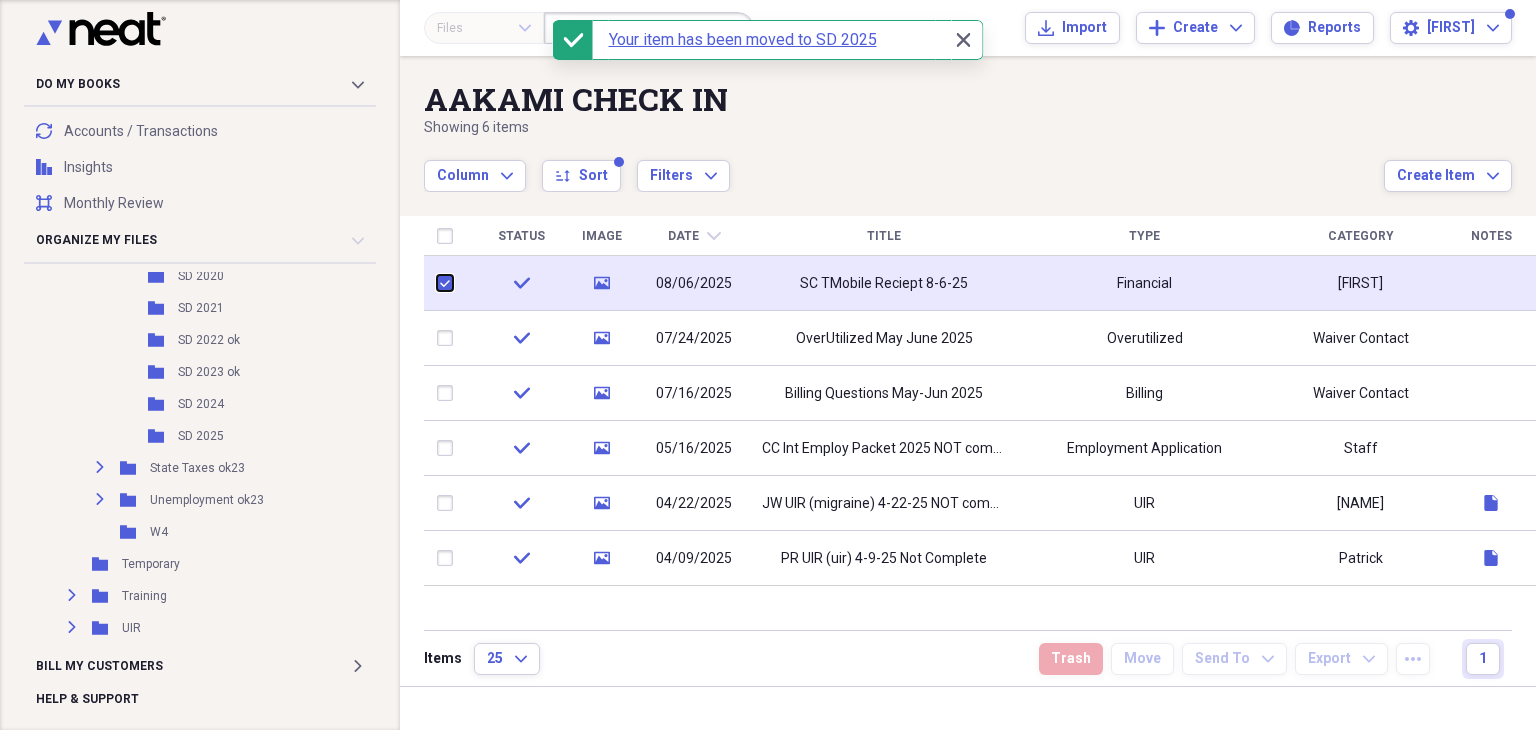 checkbox on "true" 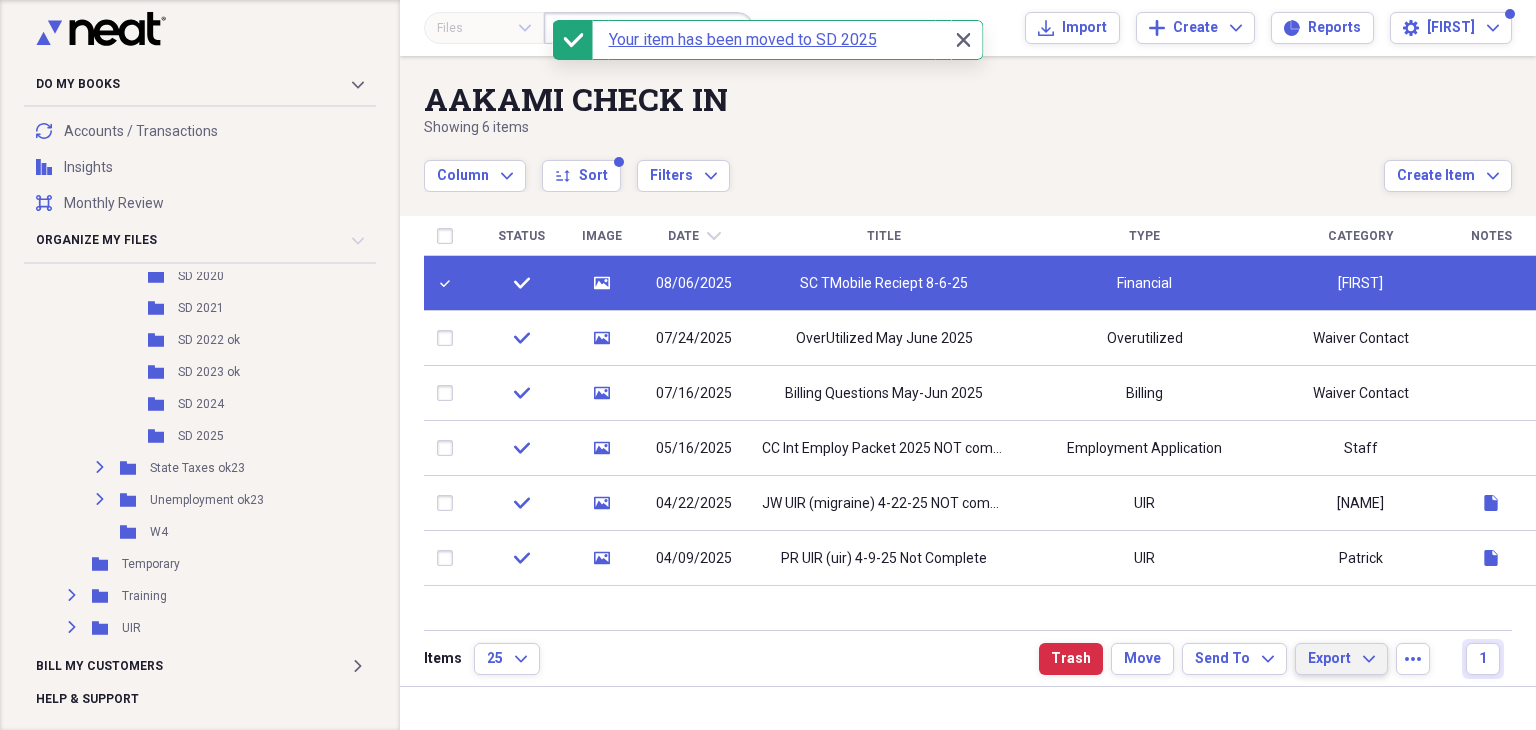 click on "Export Expand" at bounding box center [1341, 659] 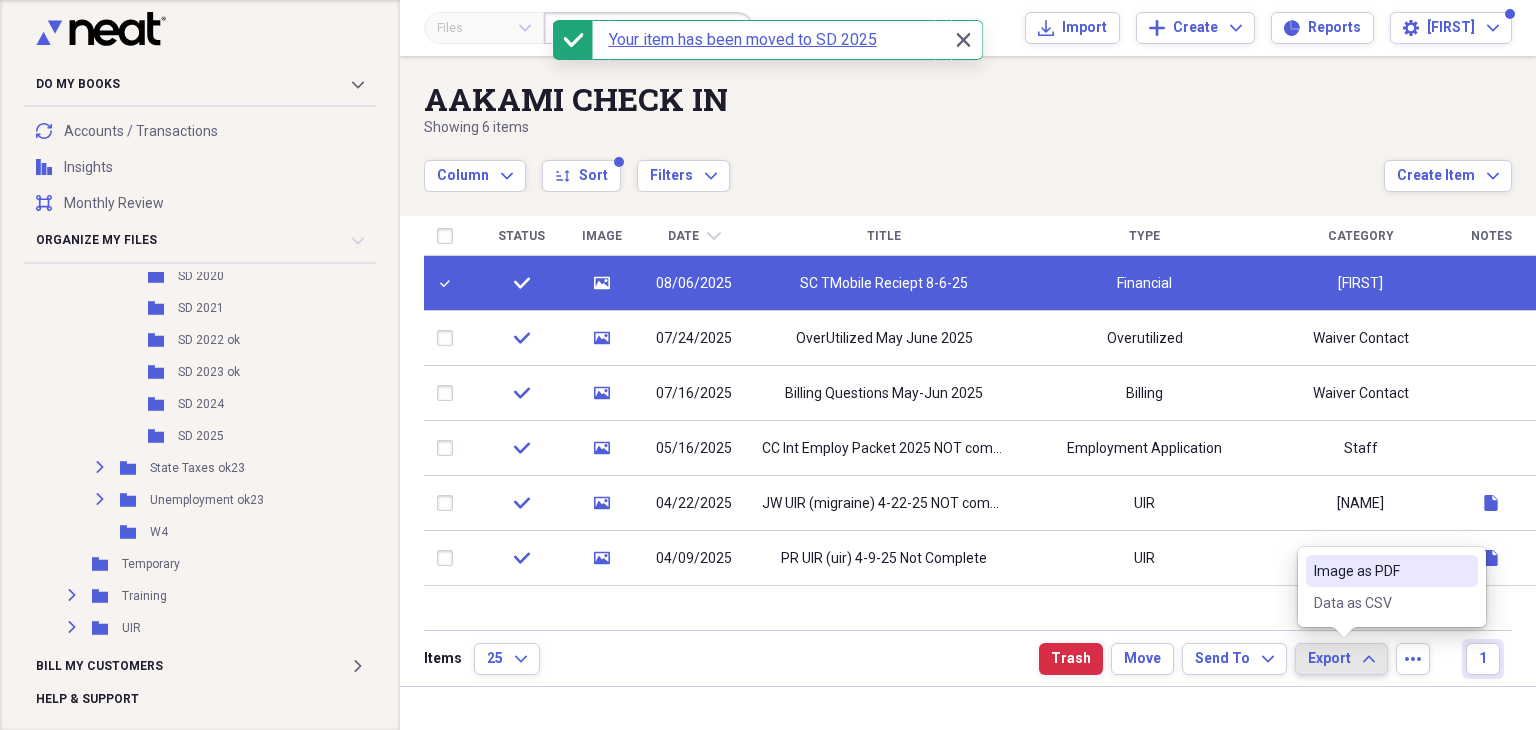click on "Image as PDF" at bounding box center (1380, 571) 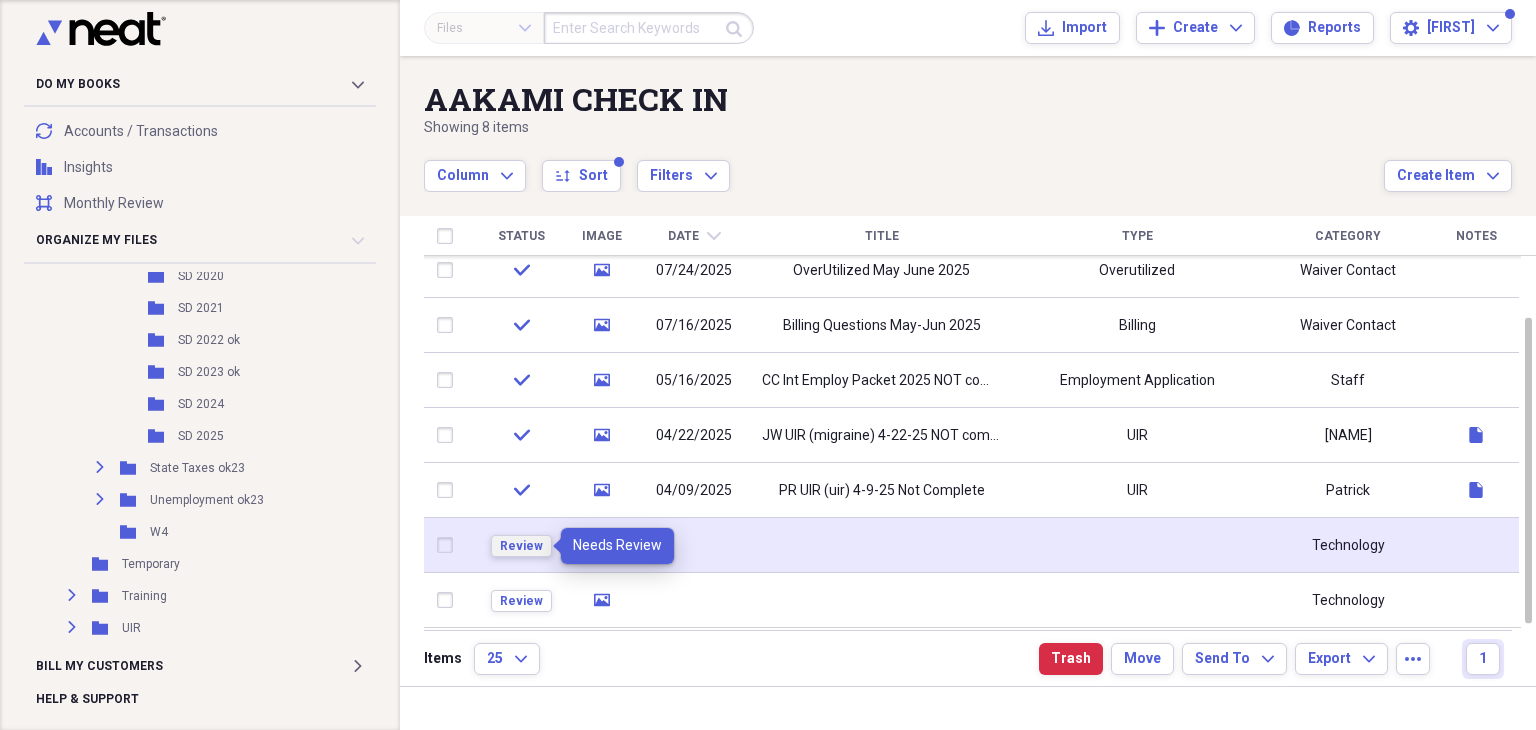 click on "Review" at bounding box center [521, 546] 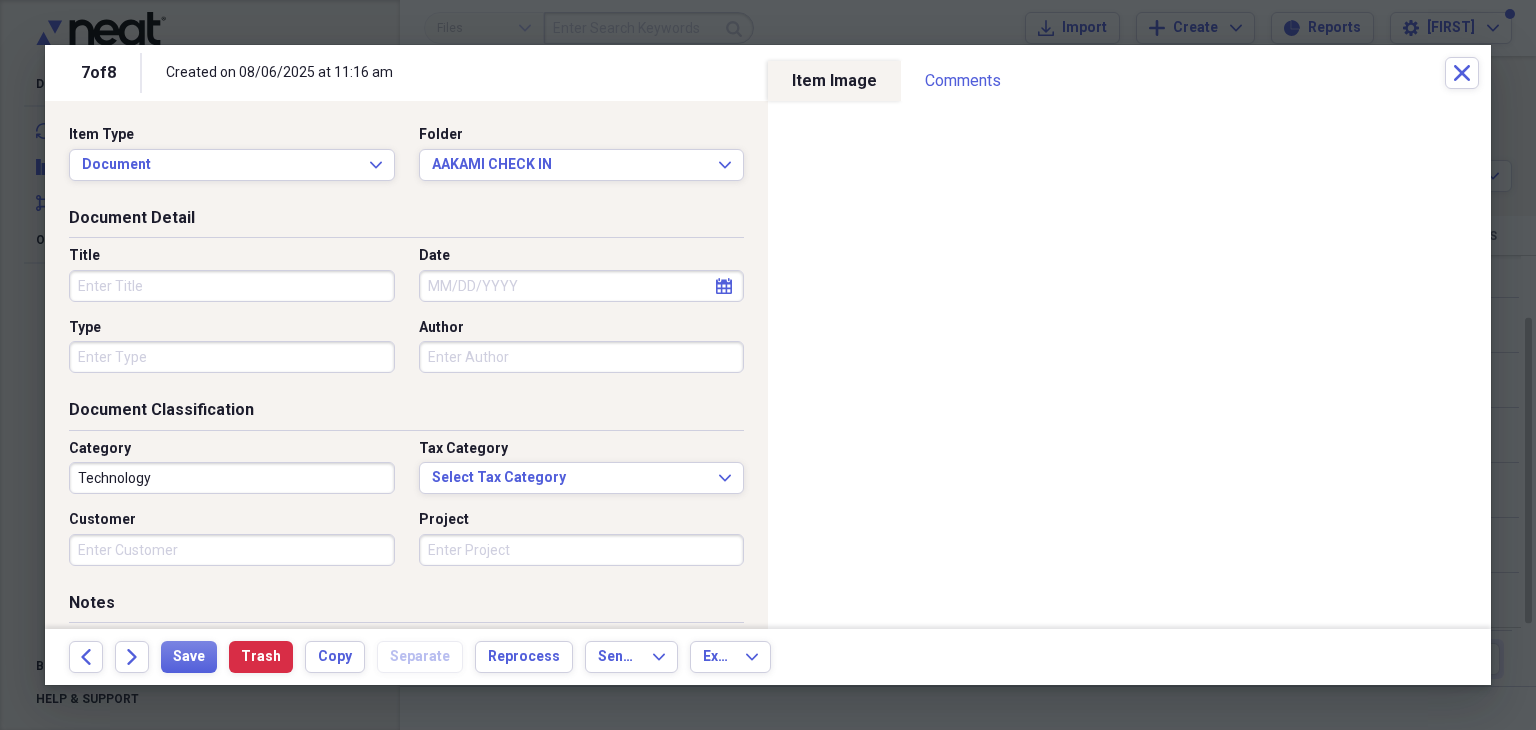 click on "Title" at bounding box center [232, 286] 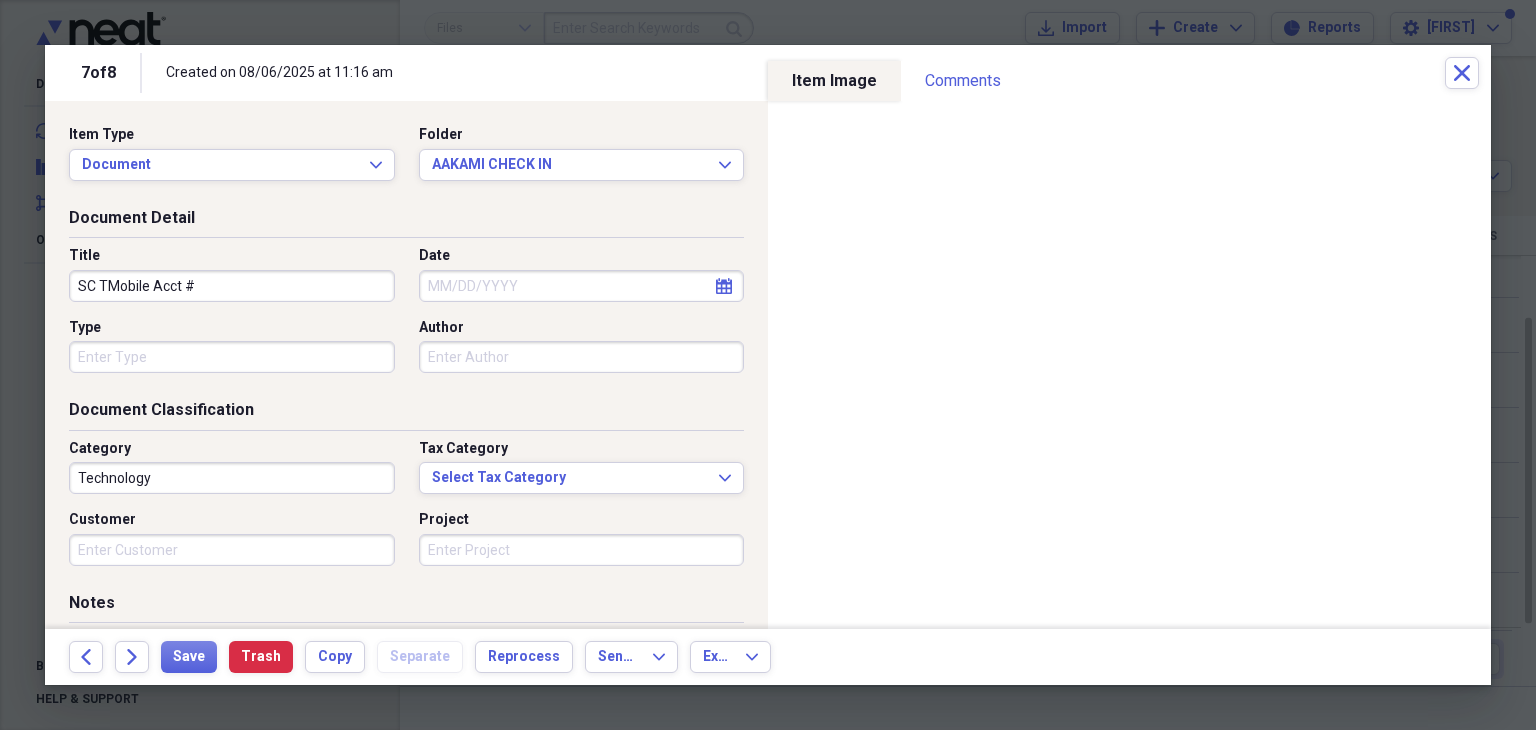 type on "SC TMobile Acct #" 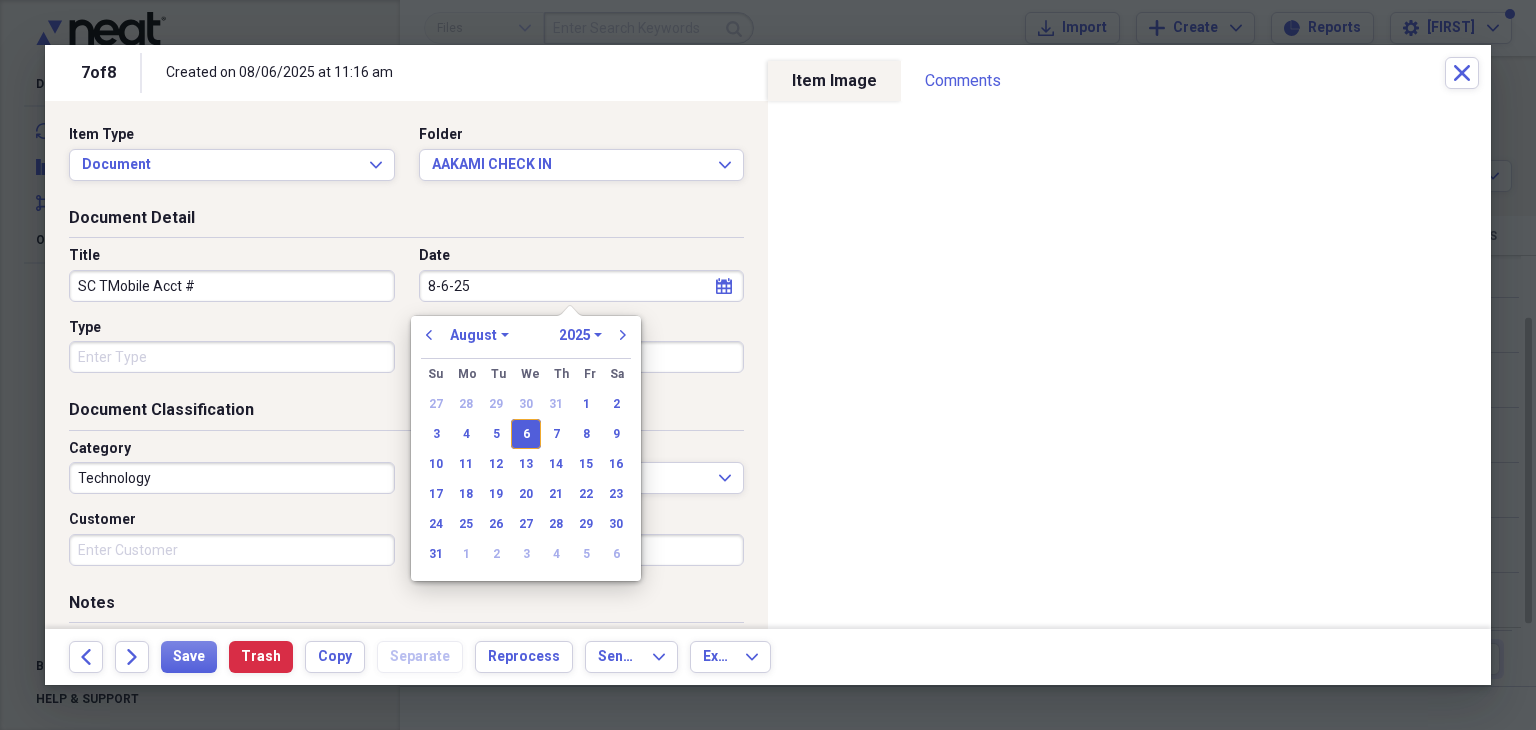type on "08/06/2025" 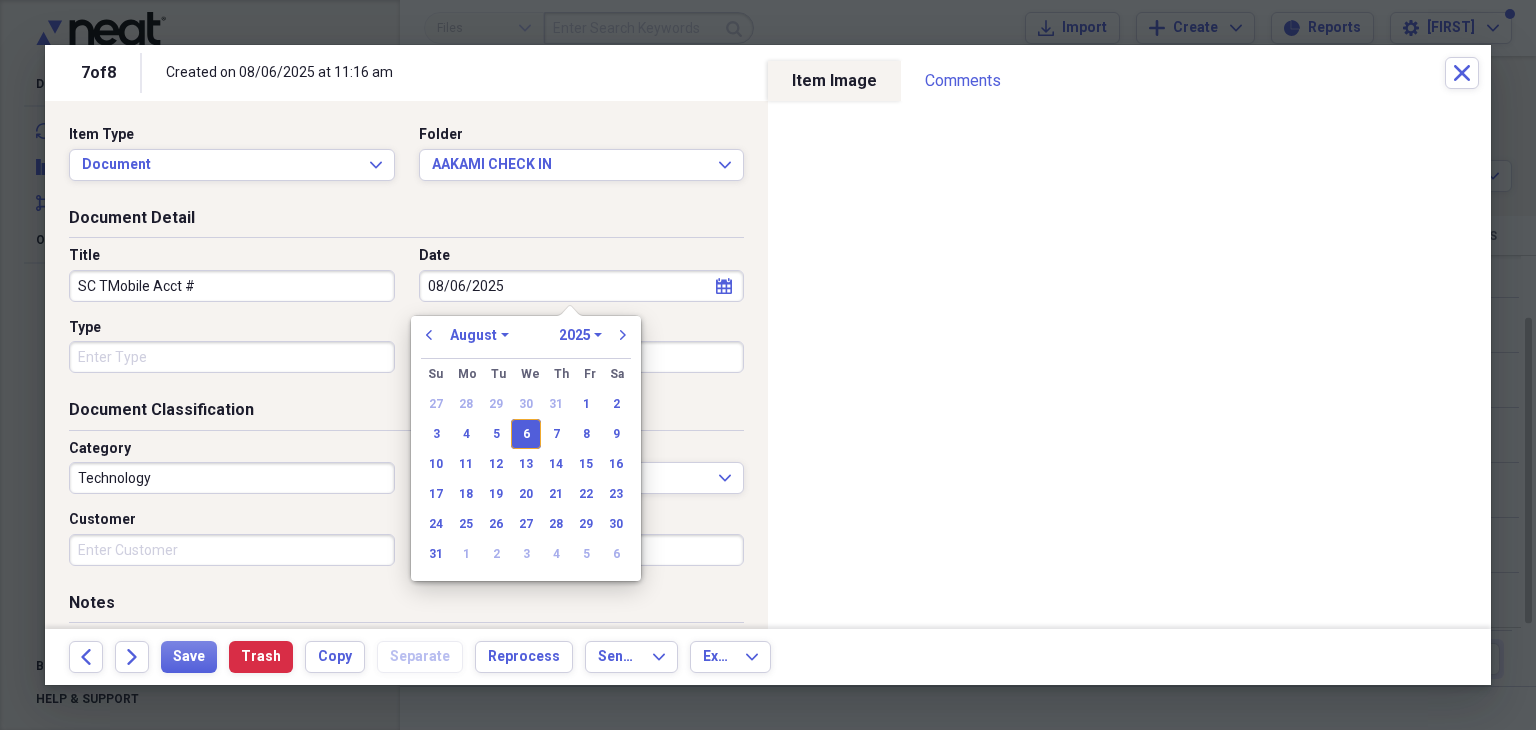 click on "6" at bounding box center [526, 434] 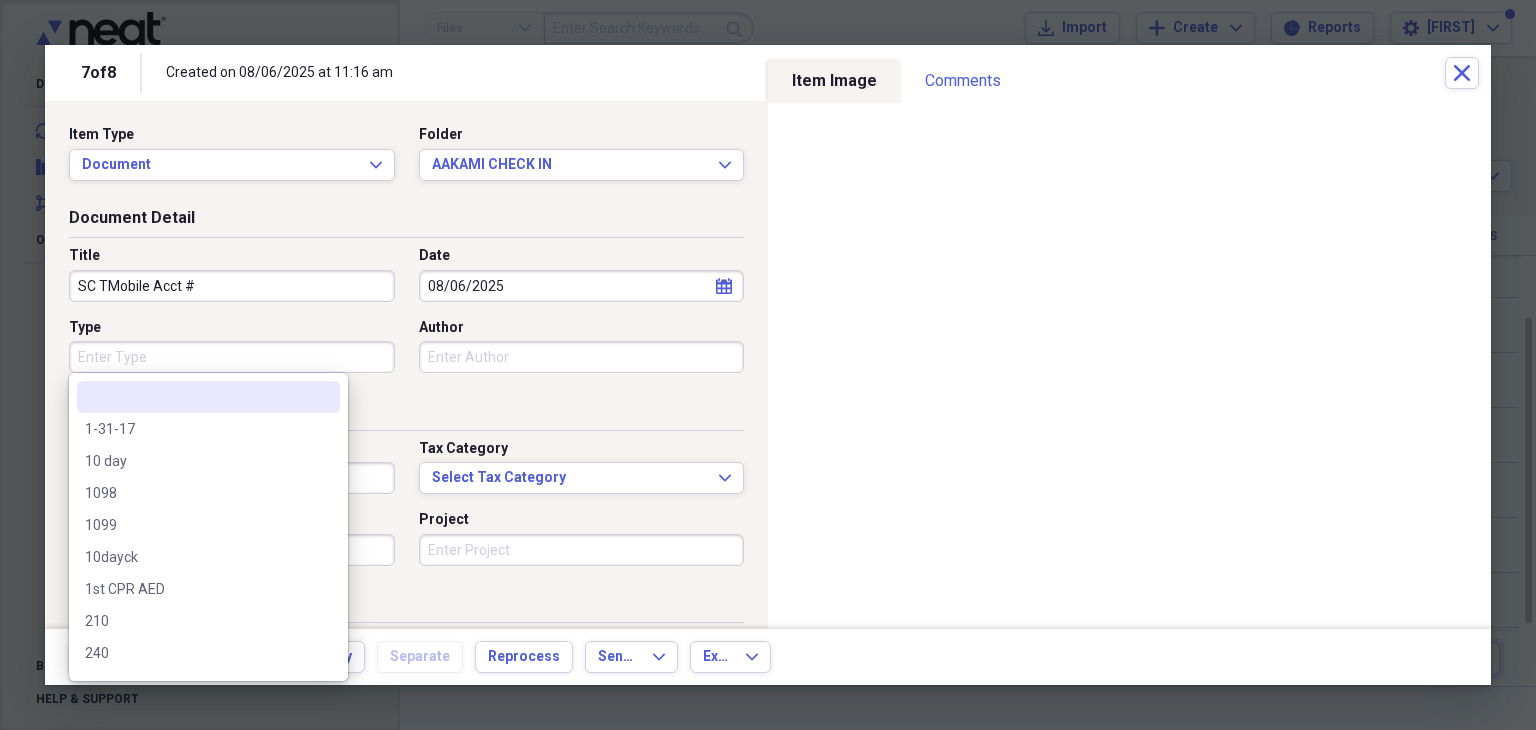 click on "Type" at bounding box center [232, 357] 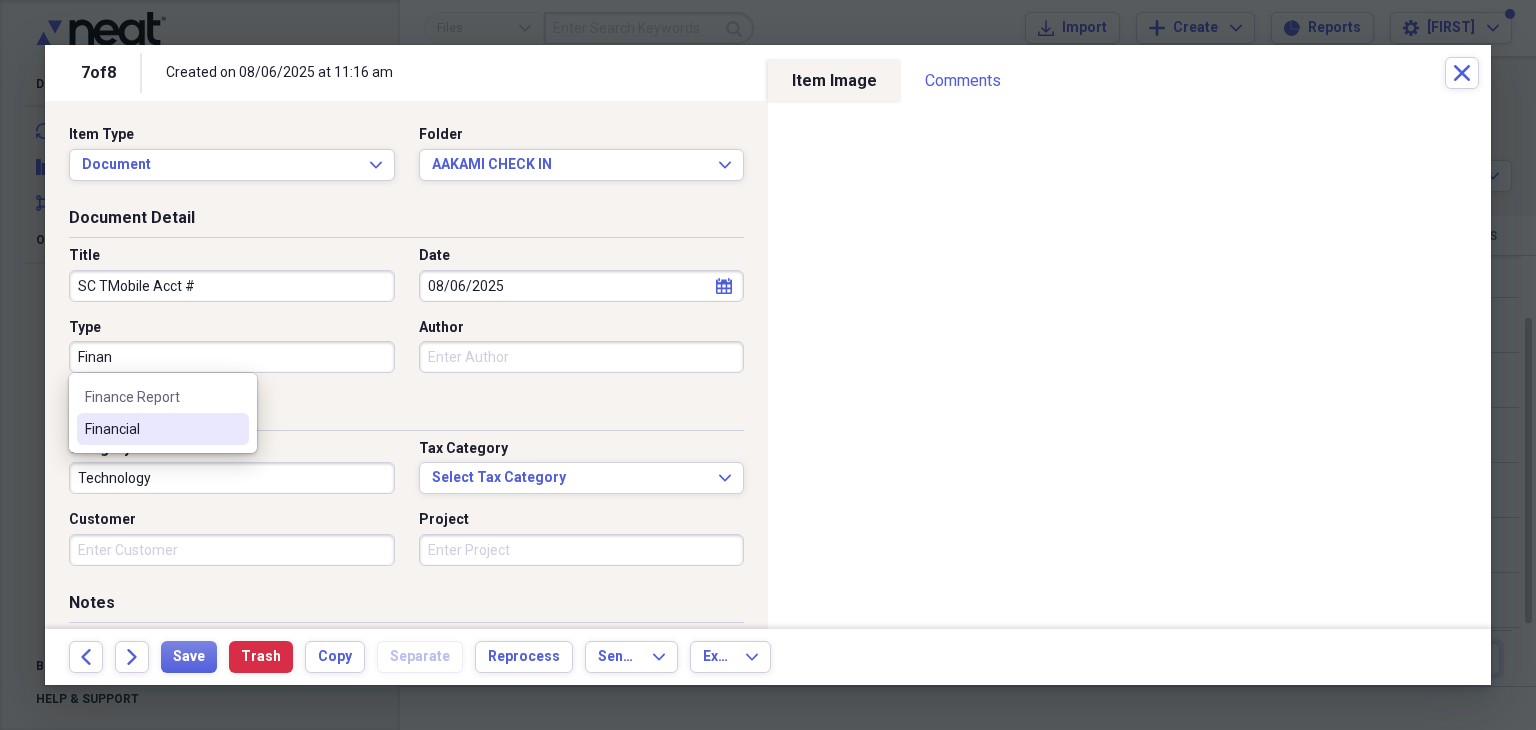 click on "Financial" at bounding box center [151, 429] 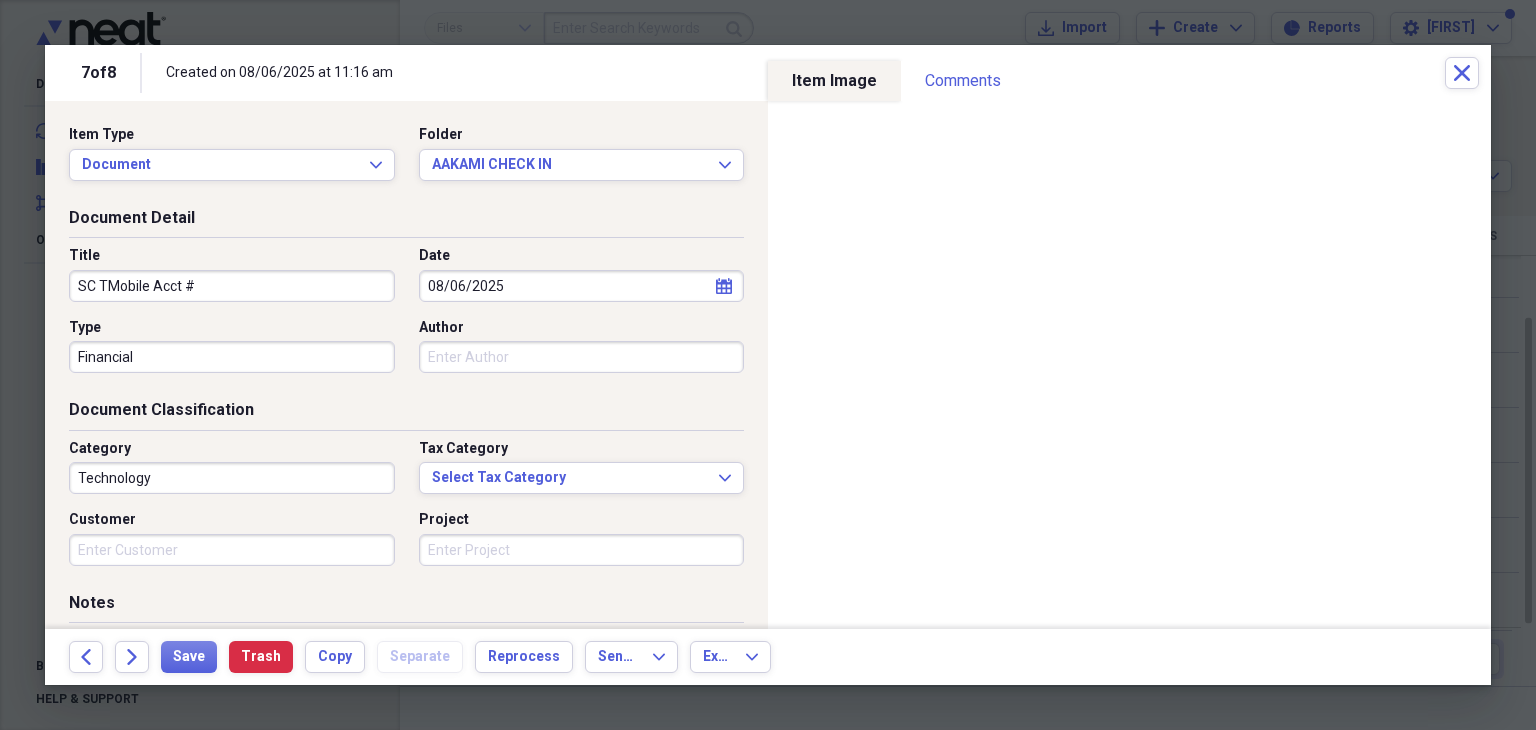 click on "Technology" at bounding box center (232, 478) 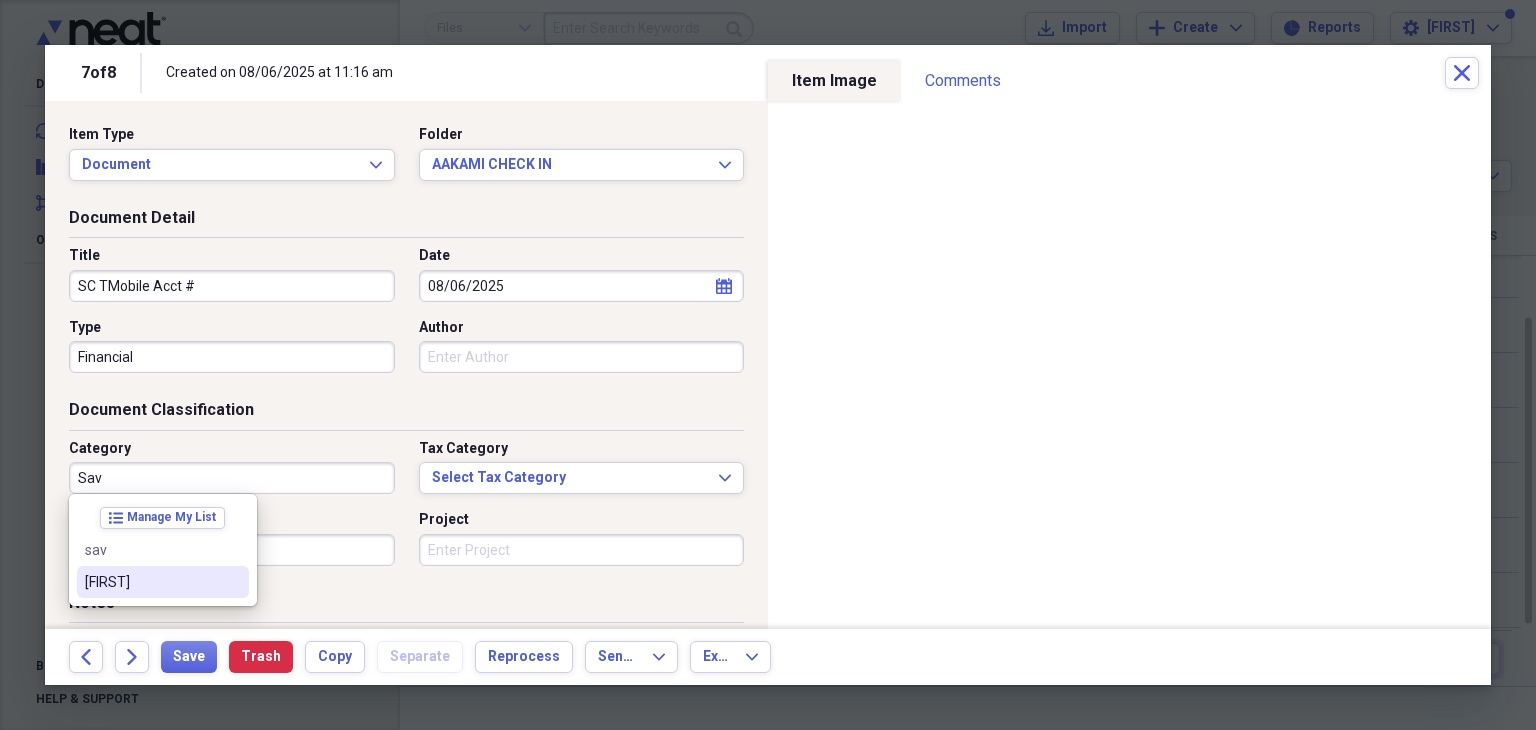 click on "[FIRST]" at bounding box center (151, 582) 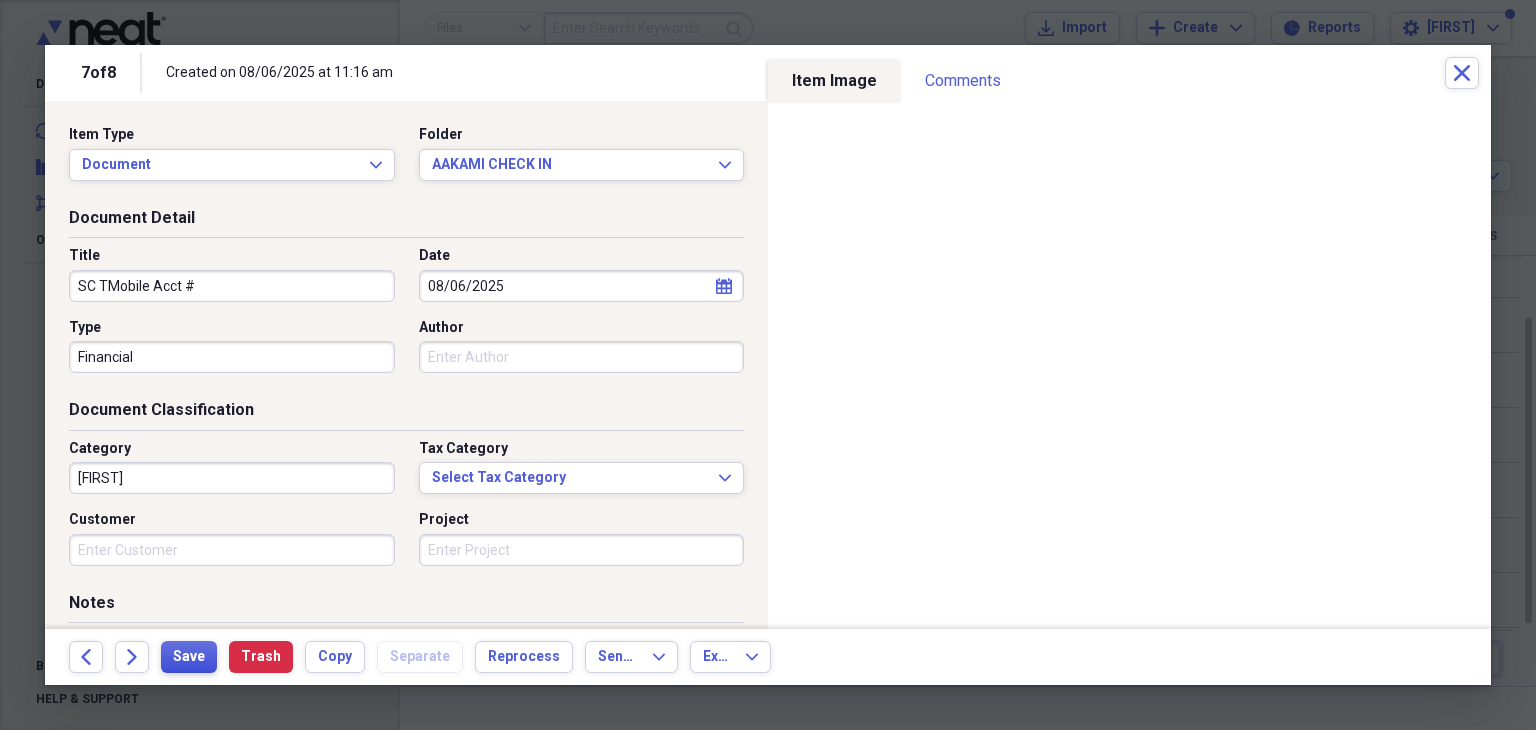 click on "Save" at bounding box center [189, 657] 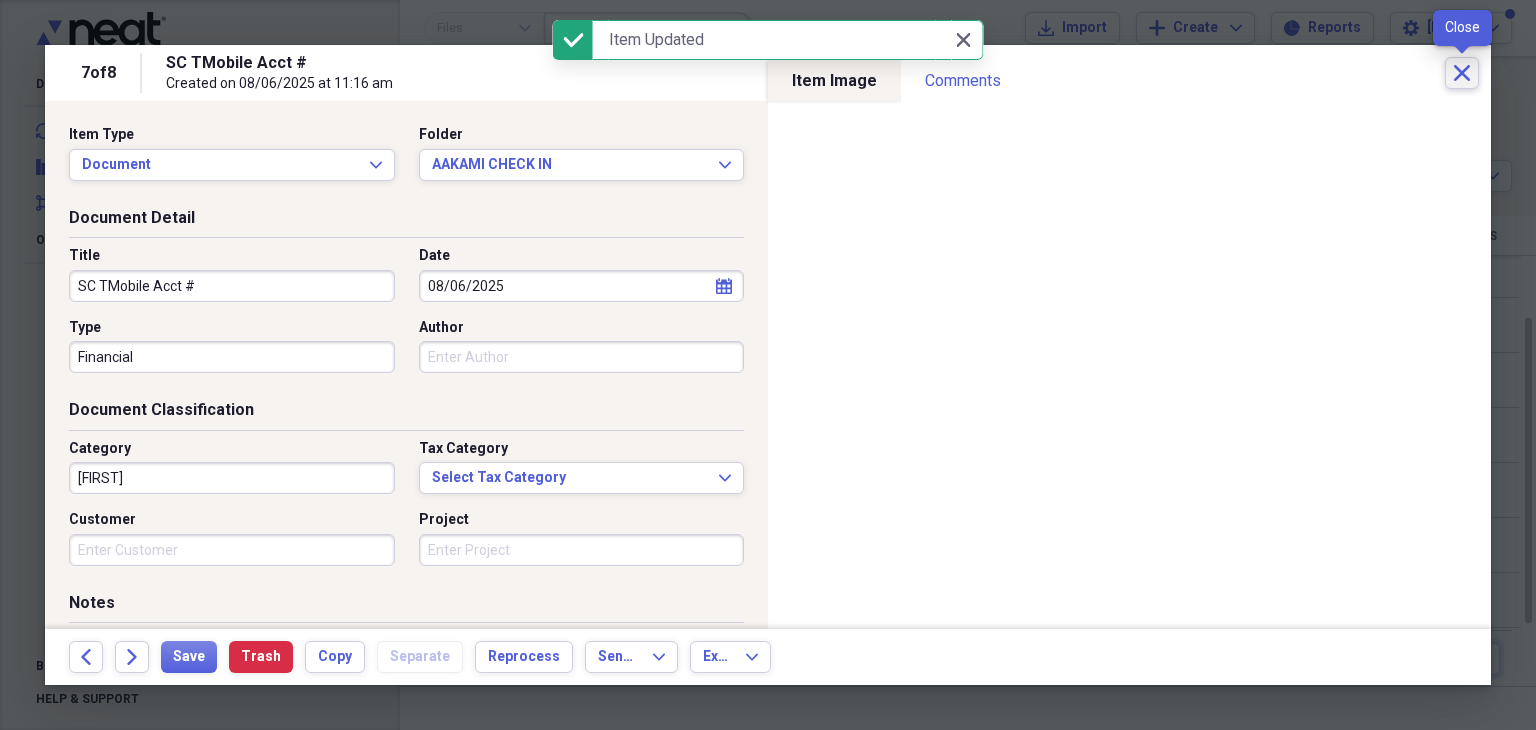 click on "Close" 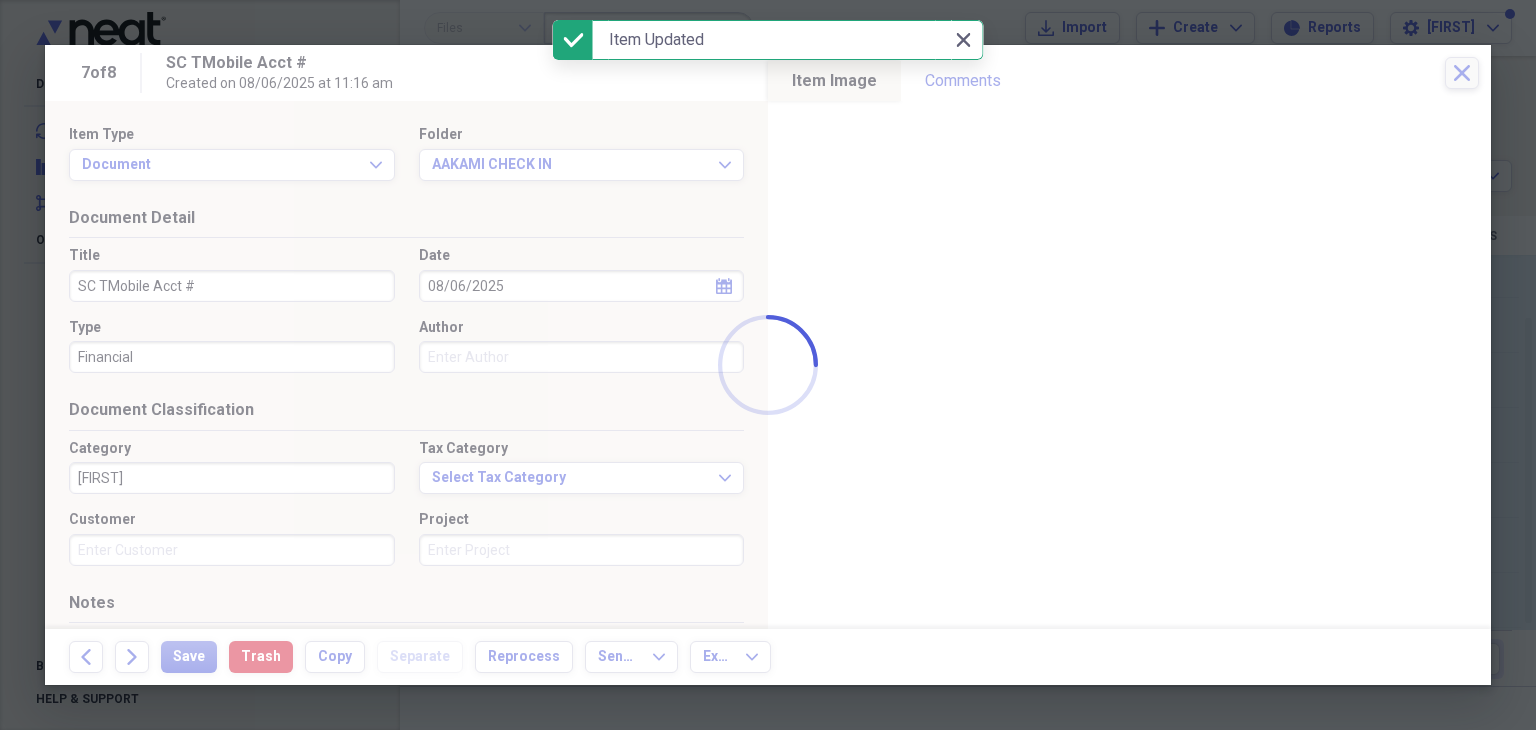 checkbox on "false" 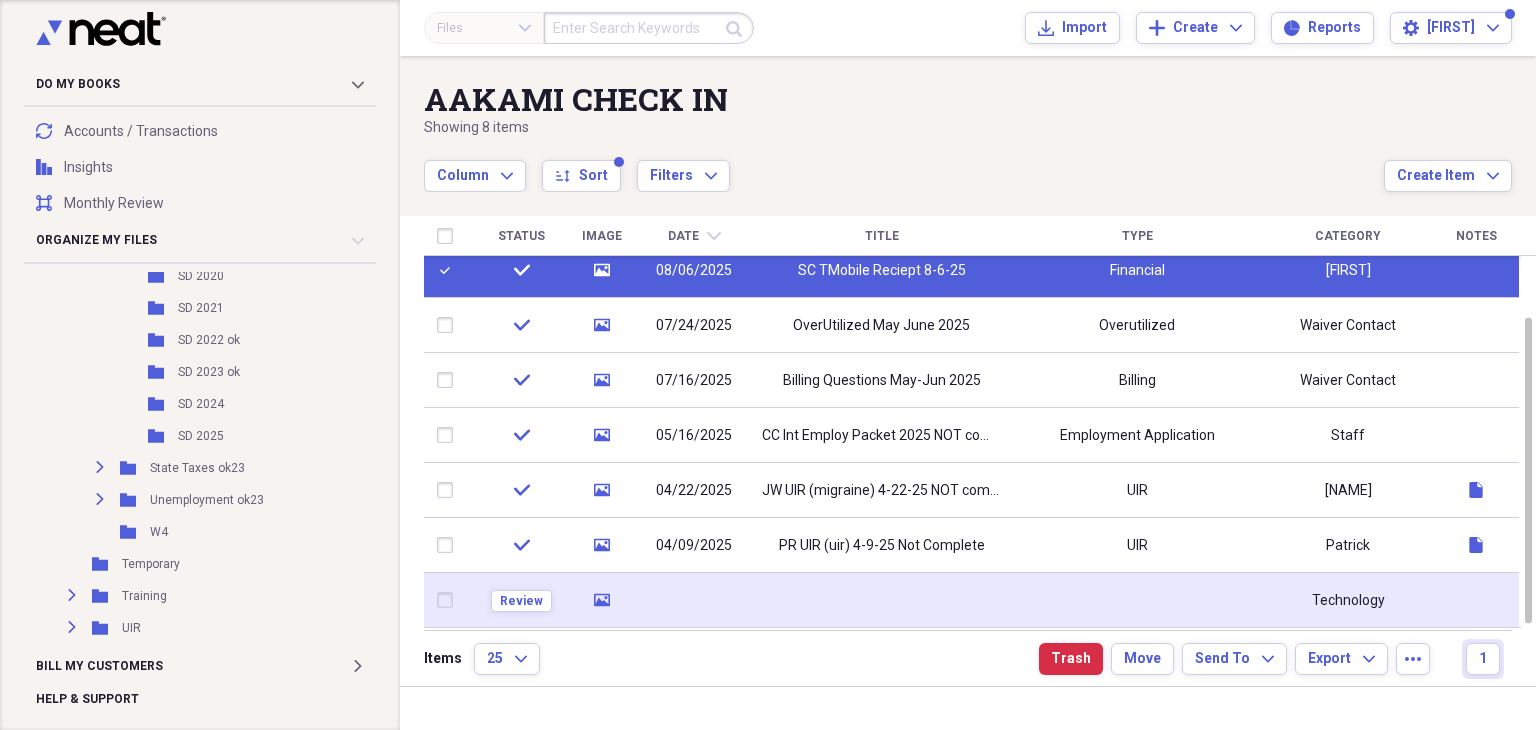 click at bounding box center (881, 600) 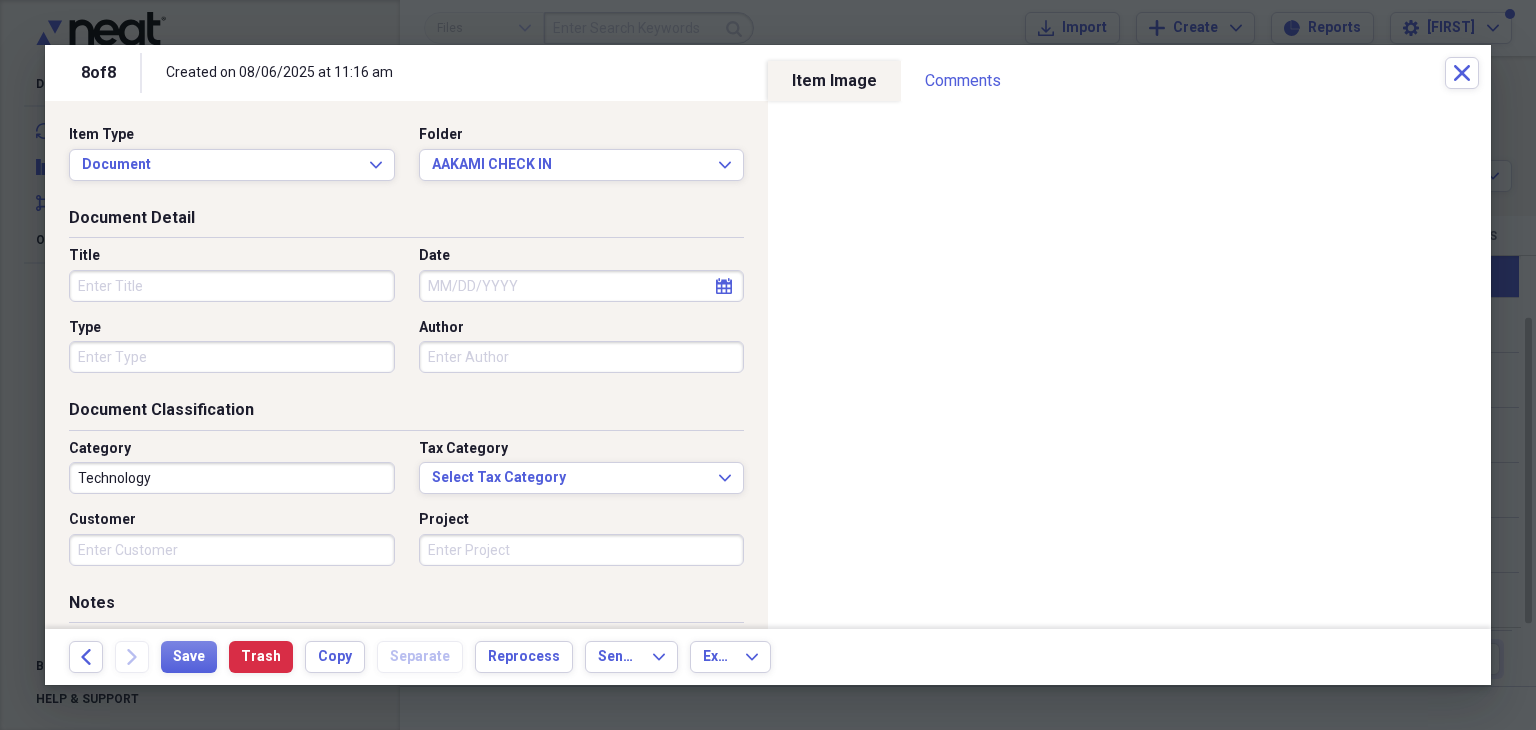click on "Title" at bounding box center (232, 286) 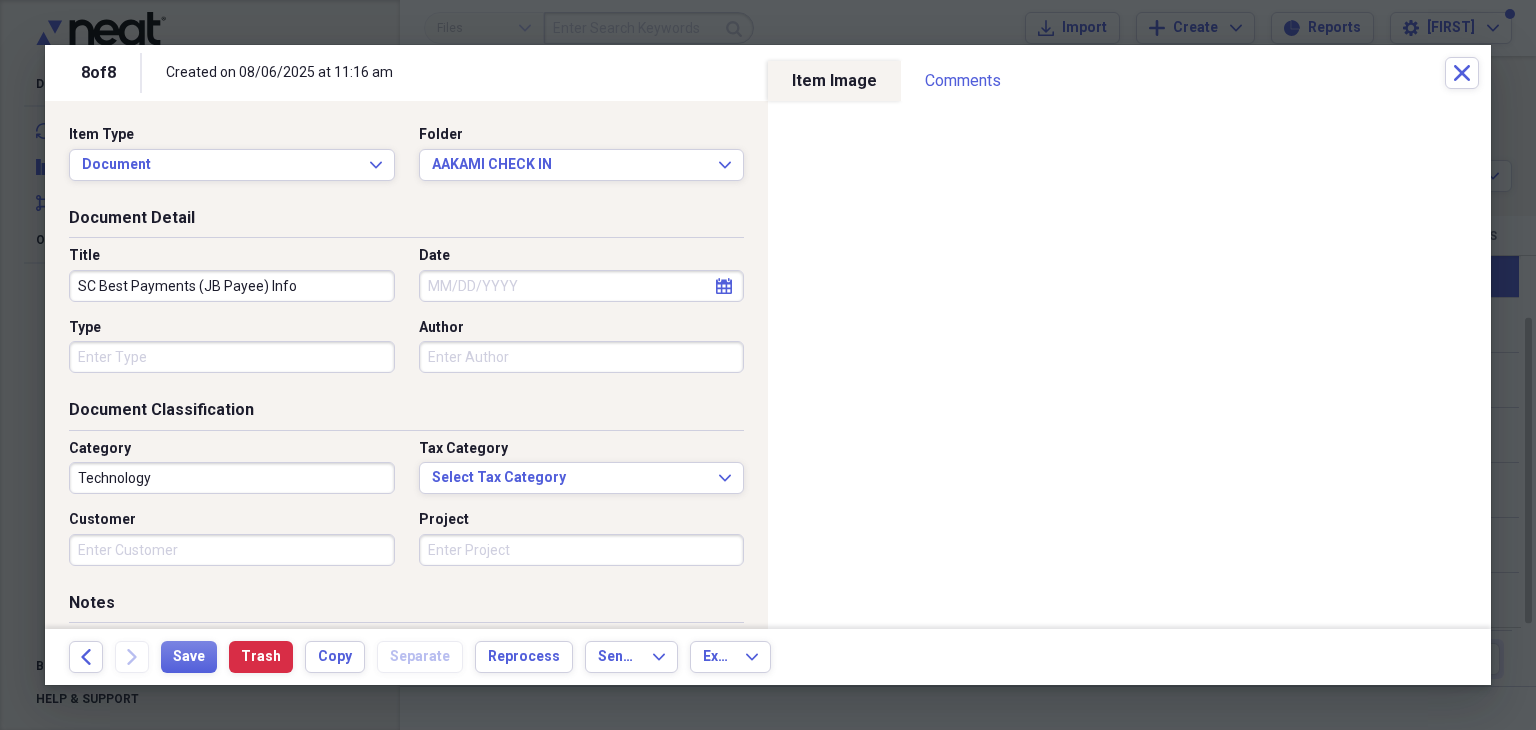 type on "SC Best Payments (JB Payee) Info" 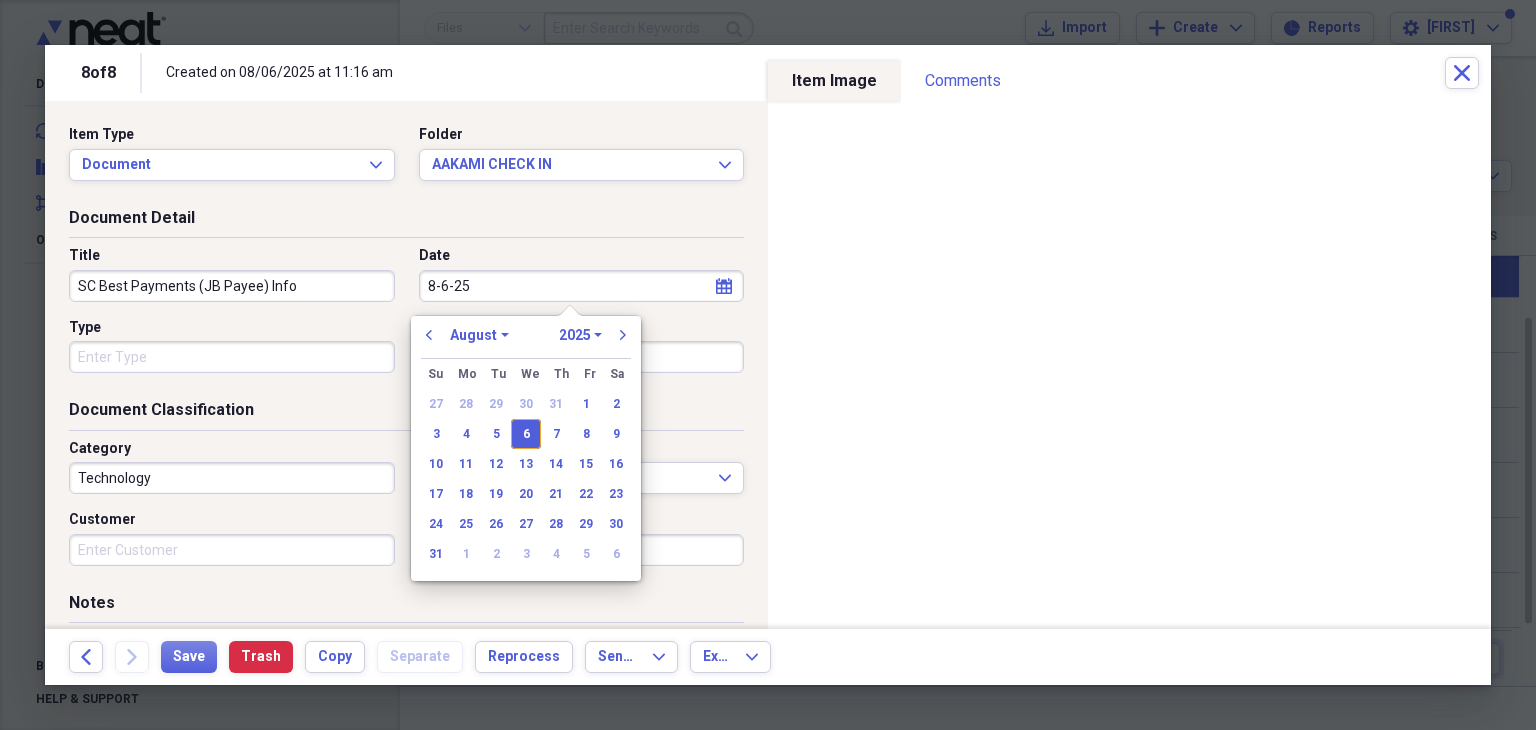 type on "08/06/2025" 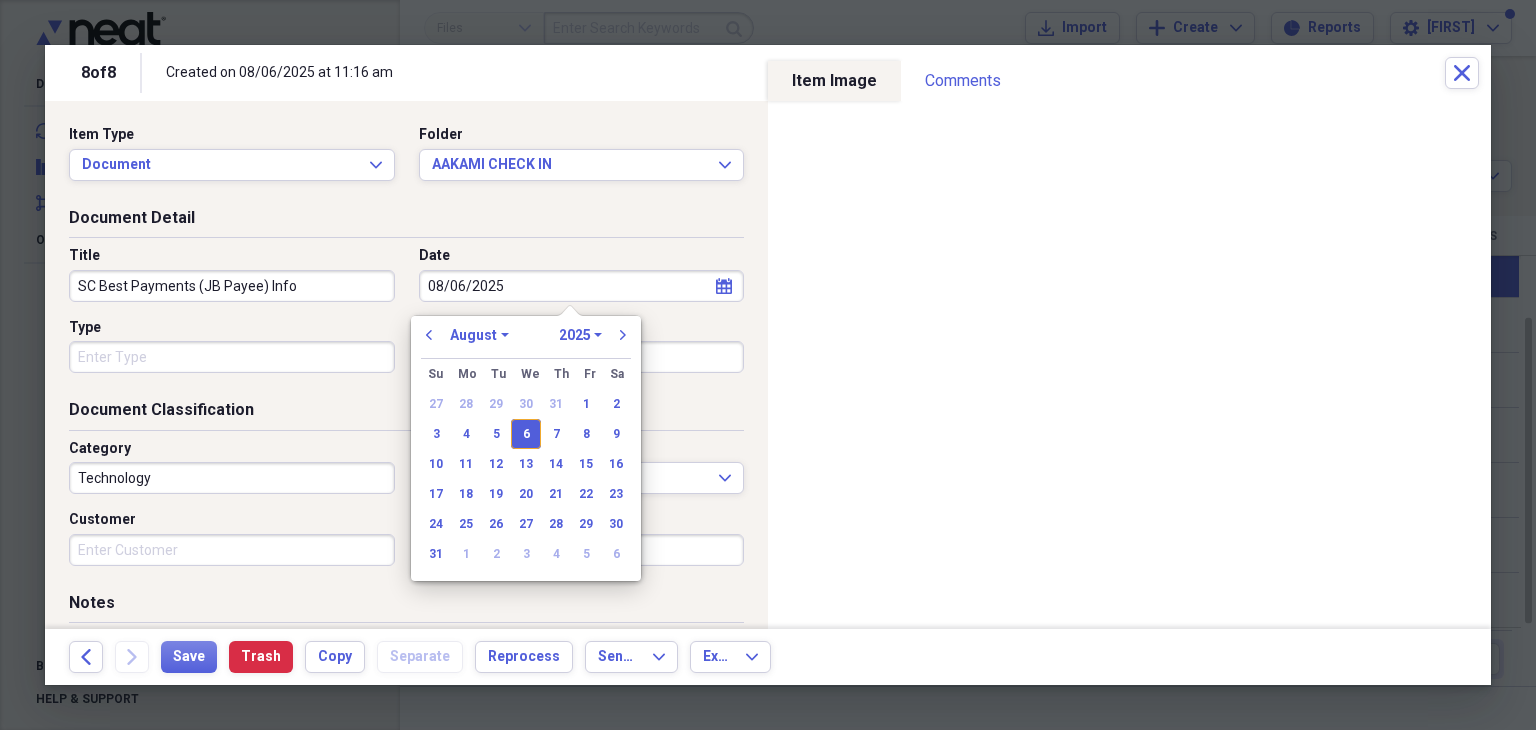 click on "6" at bounding box center [526, 434] 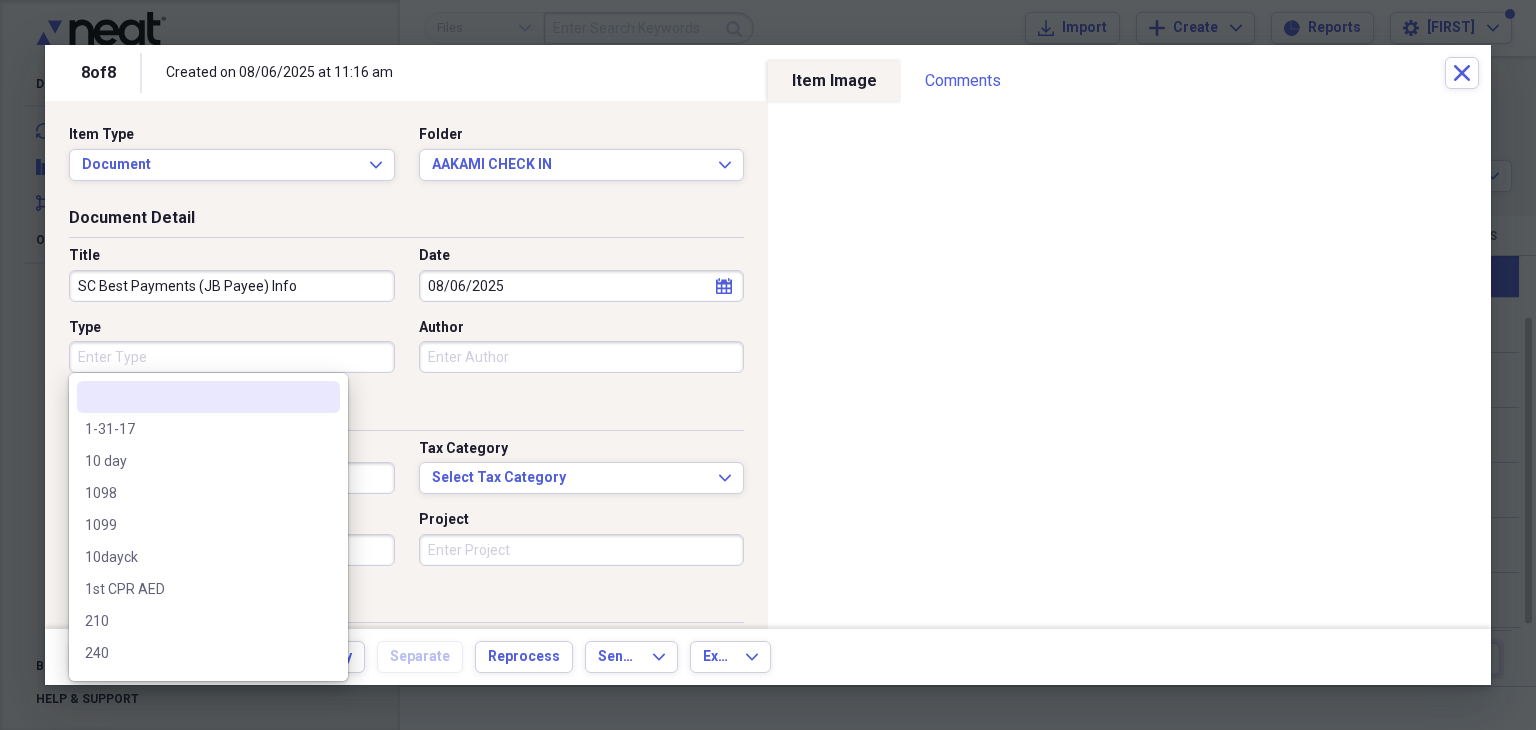 click on "Type" at bounding box center (232, 357) 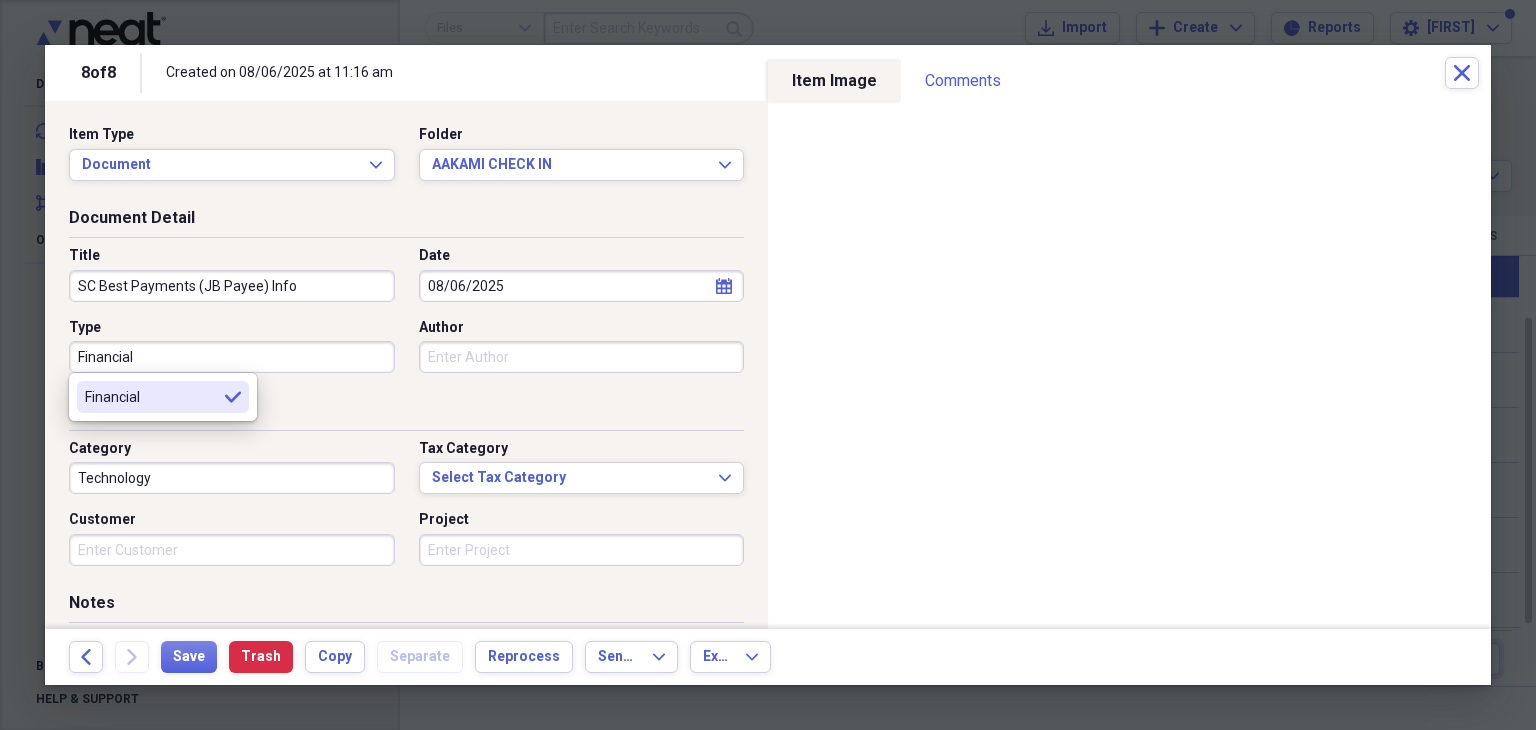 type on "Financial" 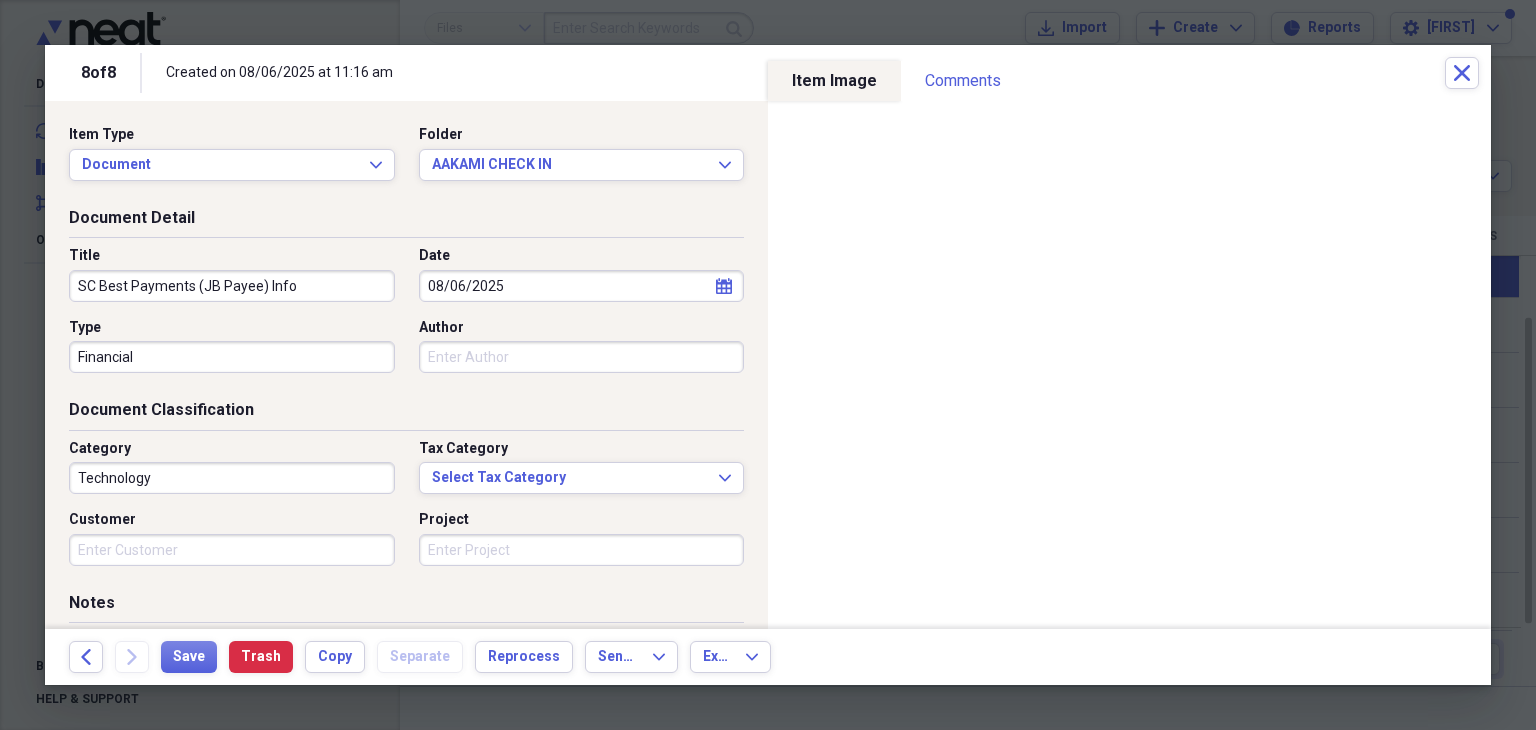 click on "Technology" at bounding box center (232, 478) 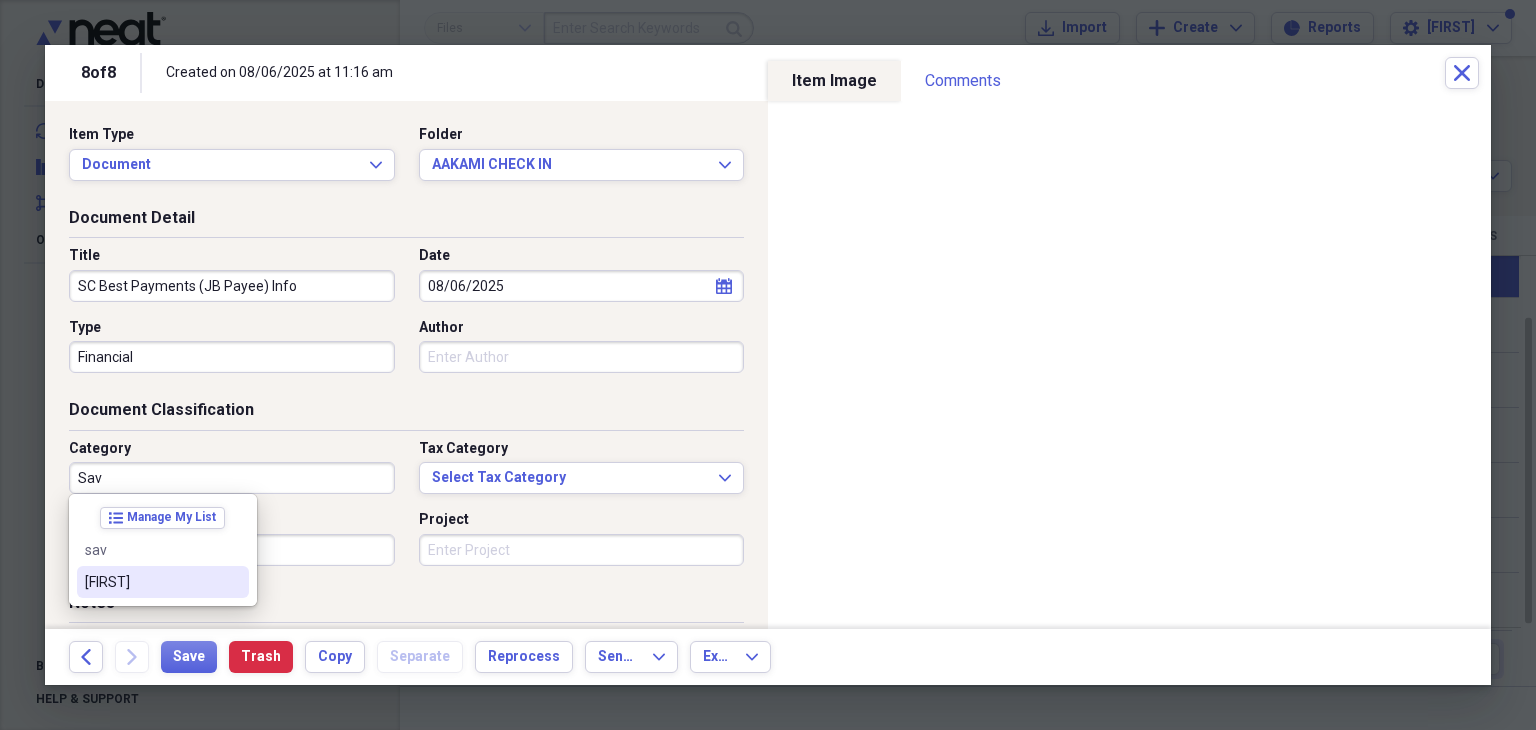 click on "[FIRST]" at bounding box center [151, 582] 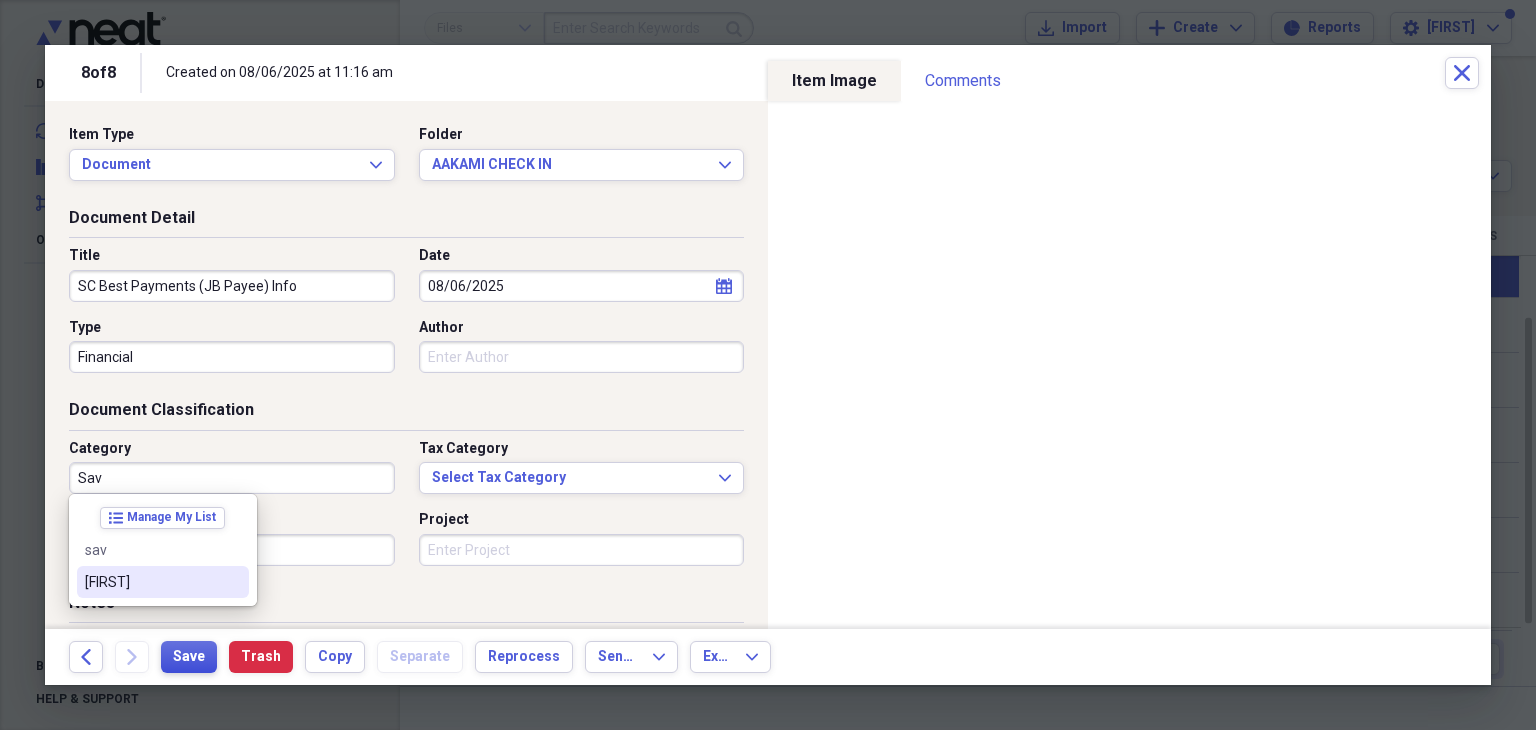 type on "[FIRST]" 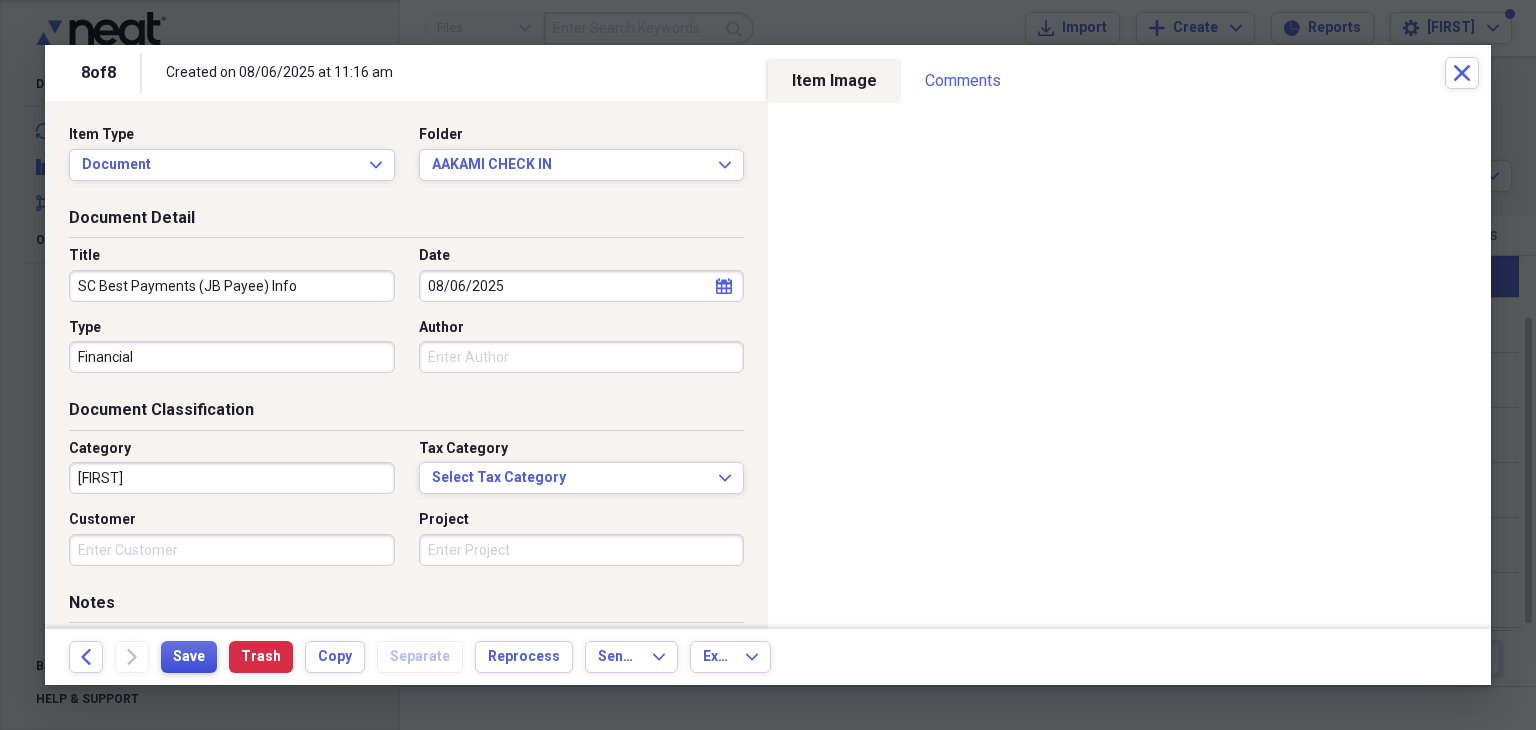 click on "Save" at bounding box center (189, 657) 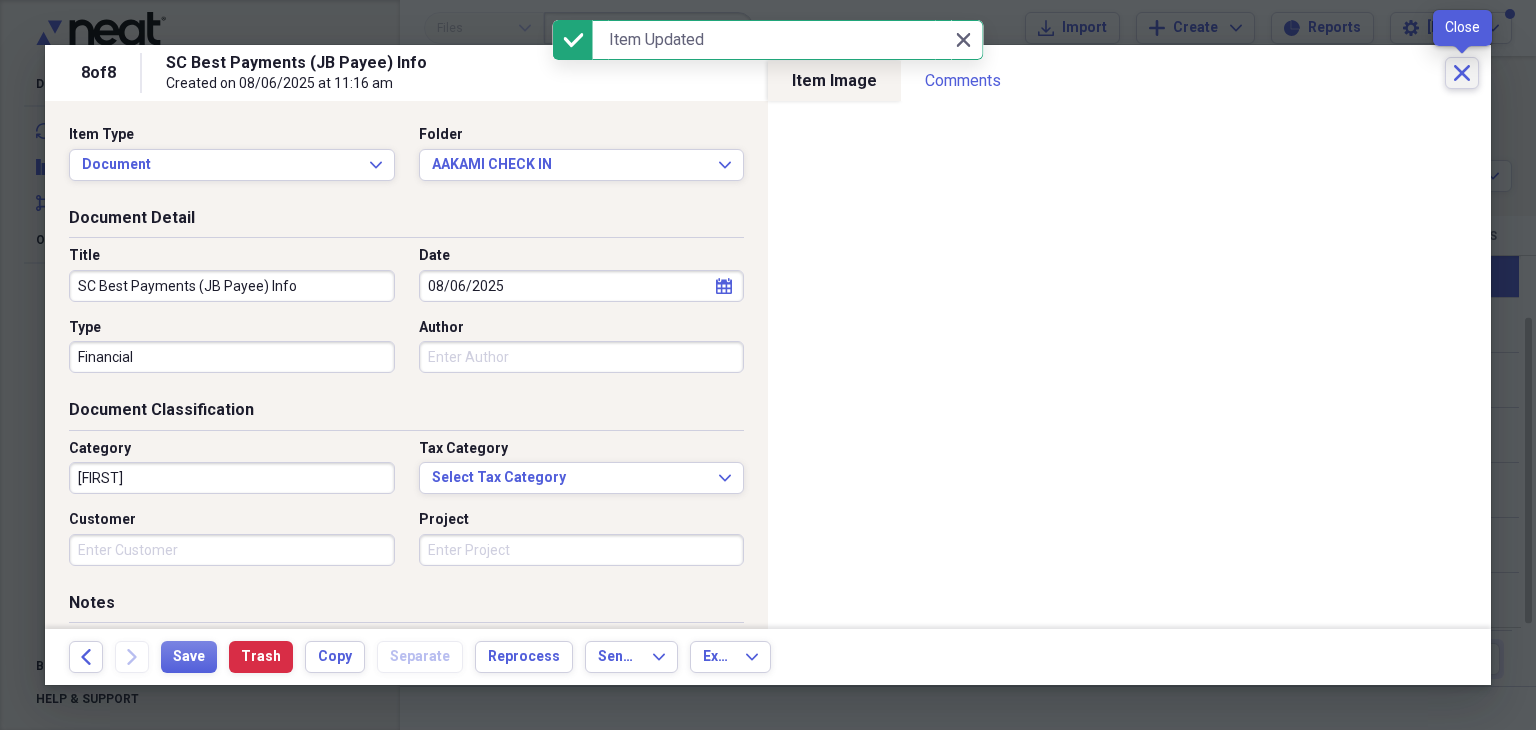click on "Close" 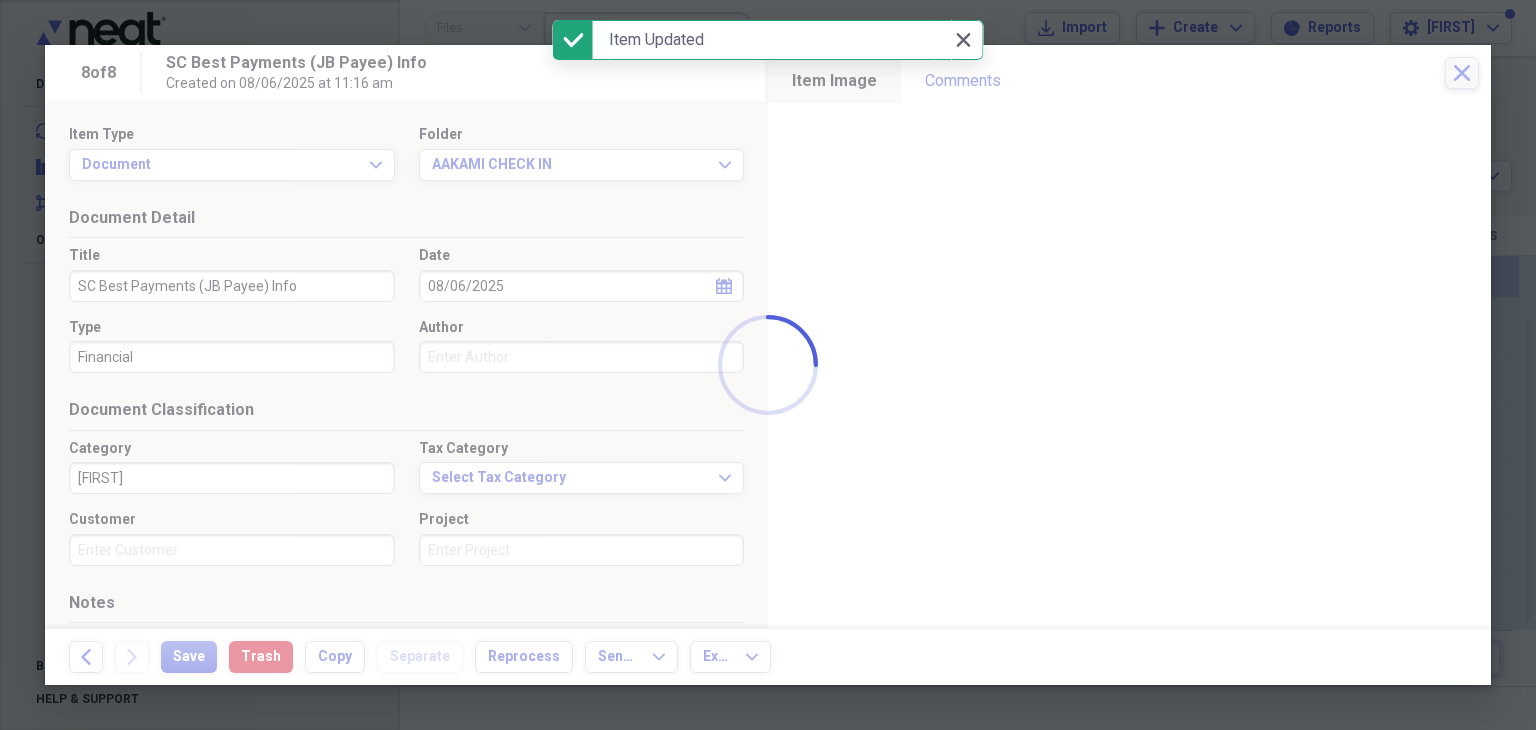 checkbox on "false" 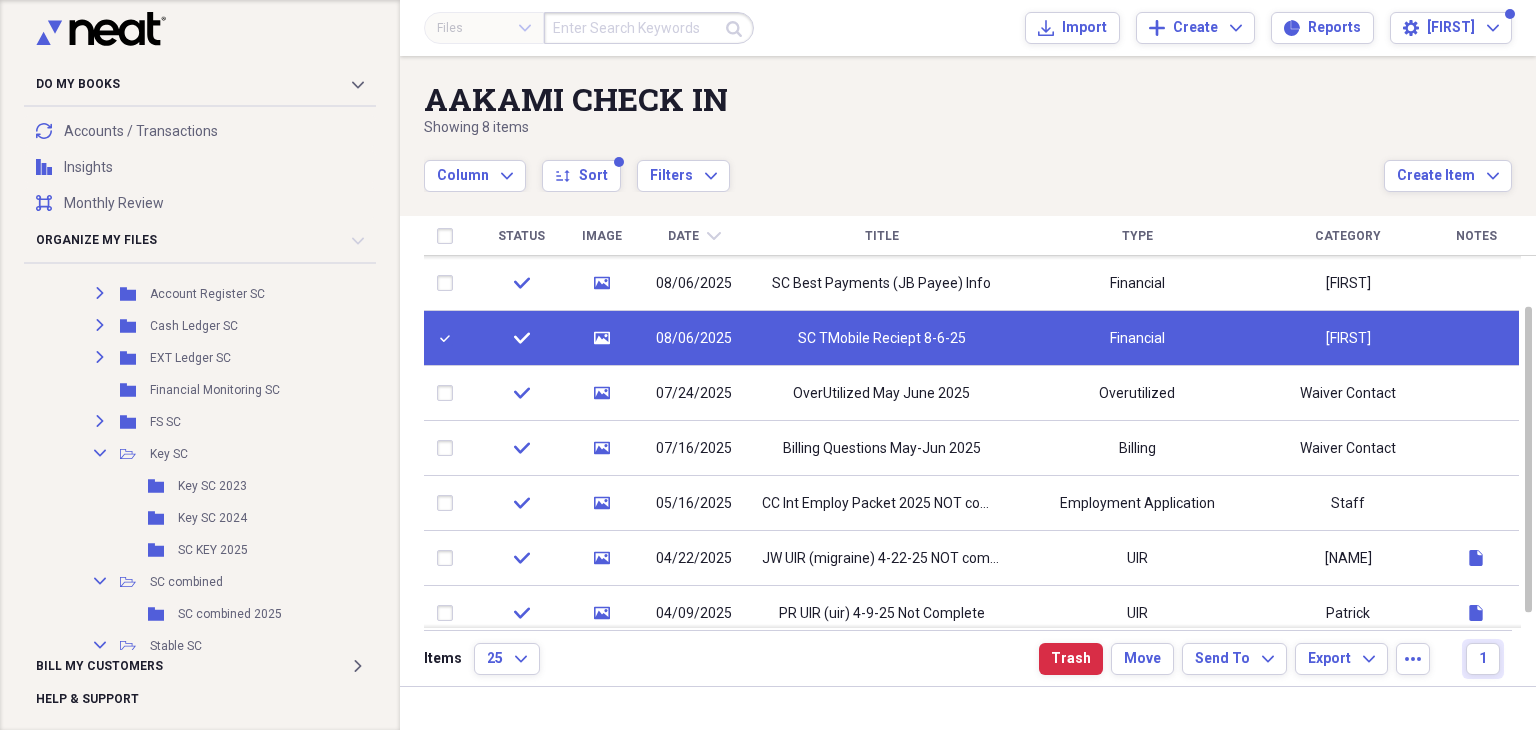 scroll, scrollTop: 3900, scrollLeft: 0, axis: vertical 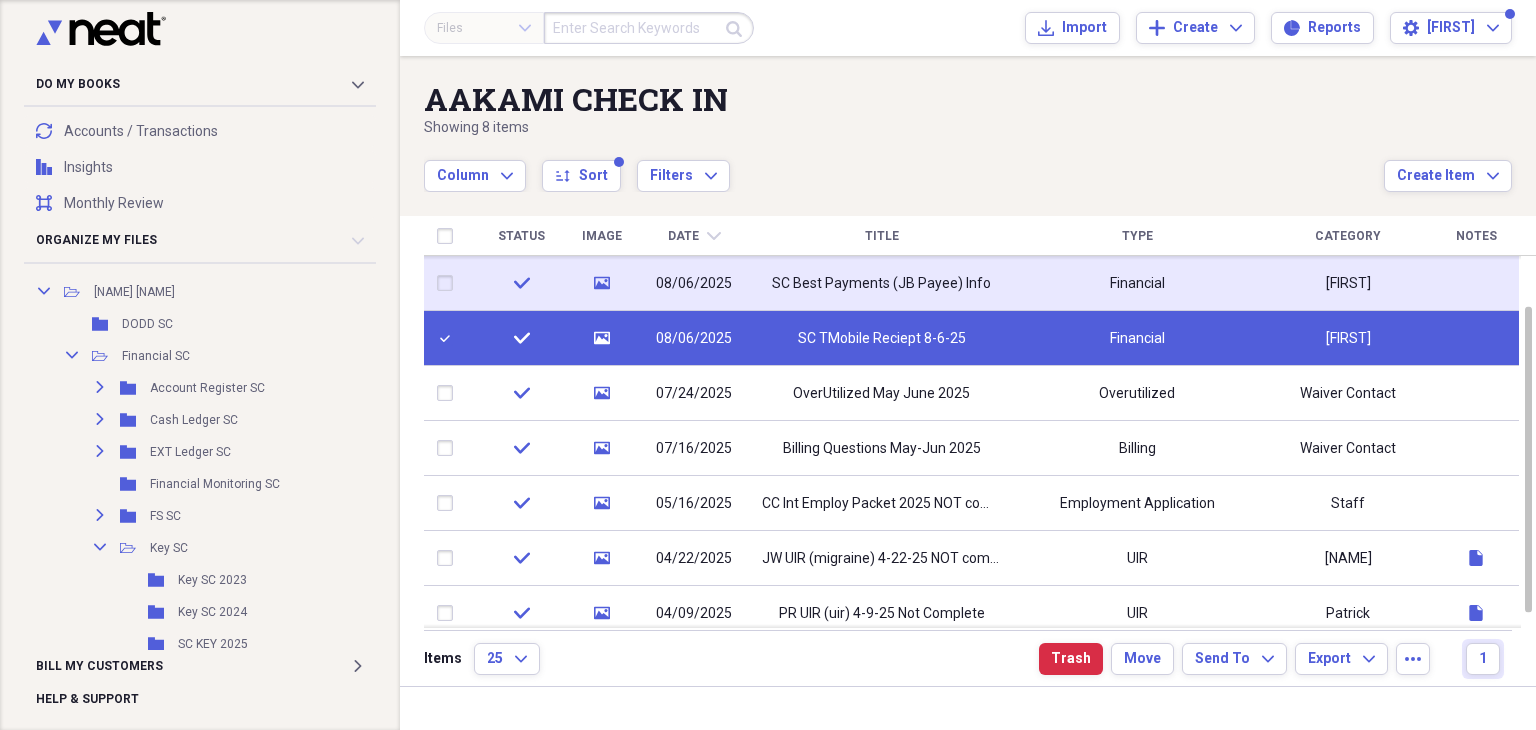 click at bounding box center (449, 283) 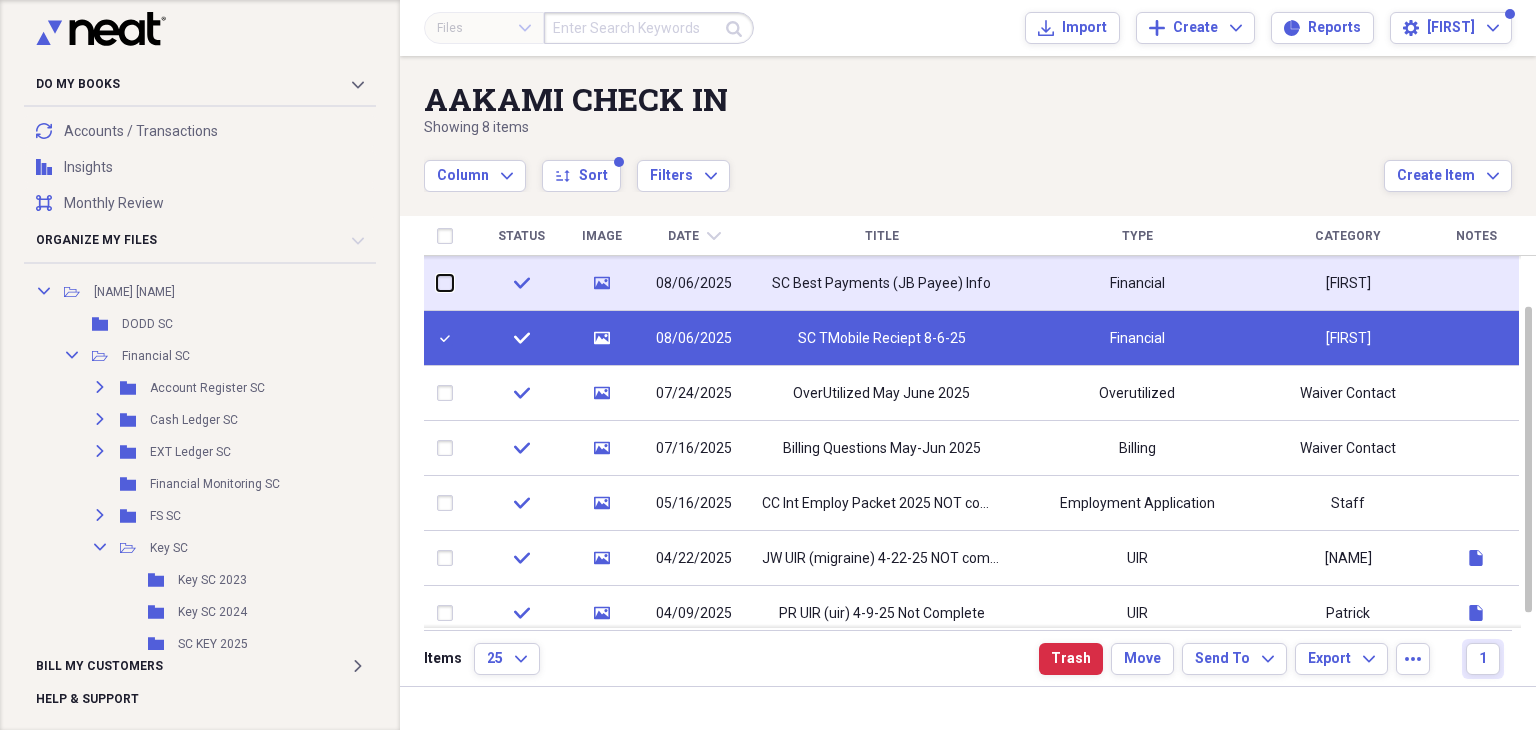 click at bounding box center (437, 283) 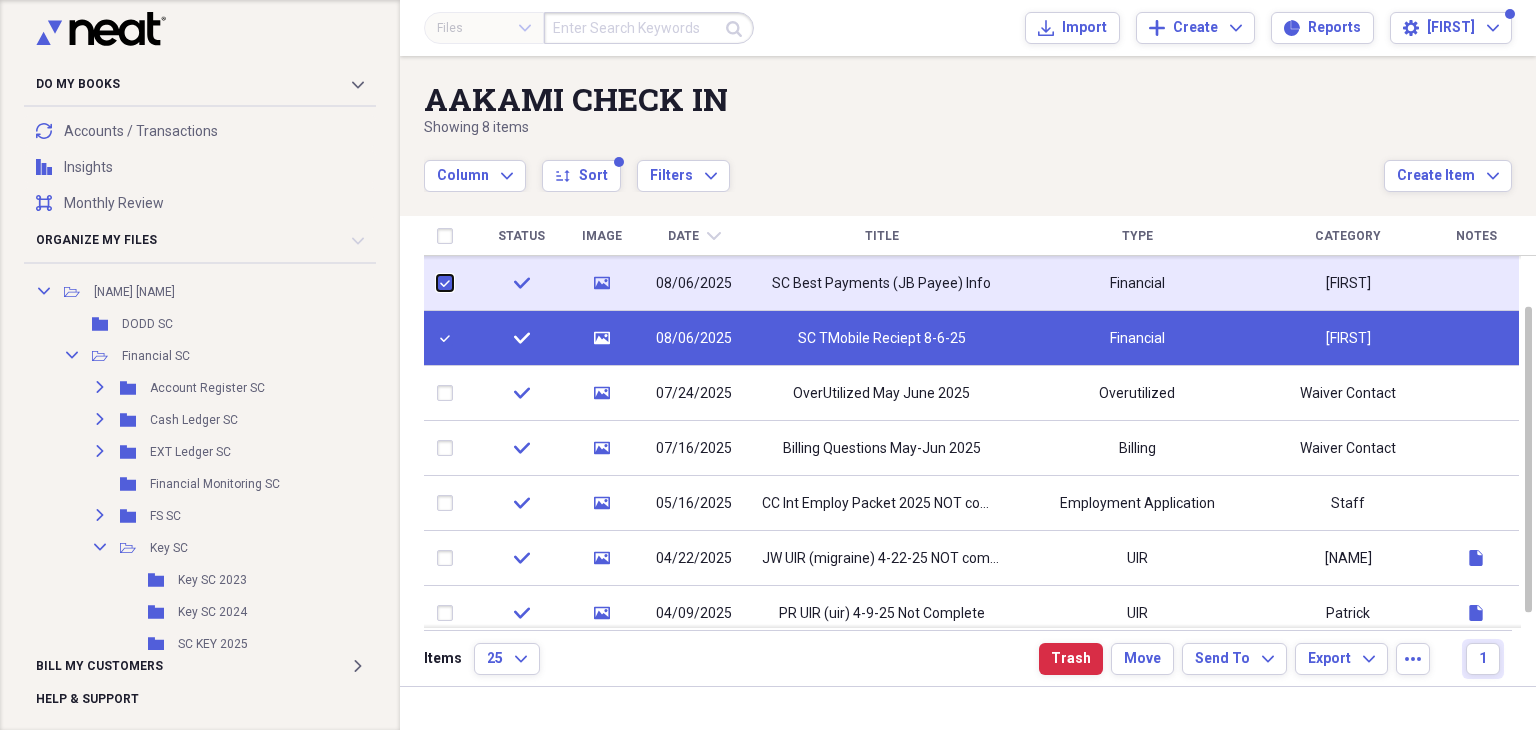 checkbox on "true" 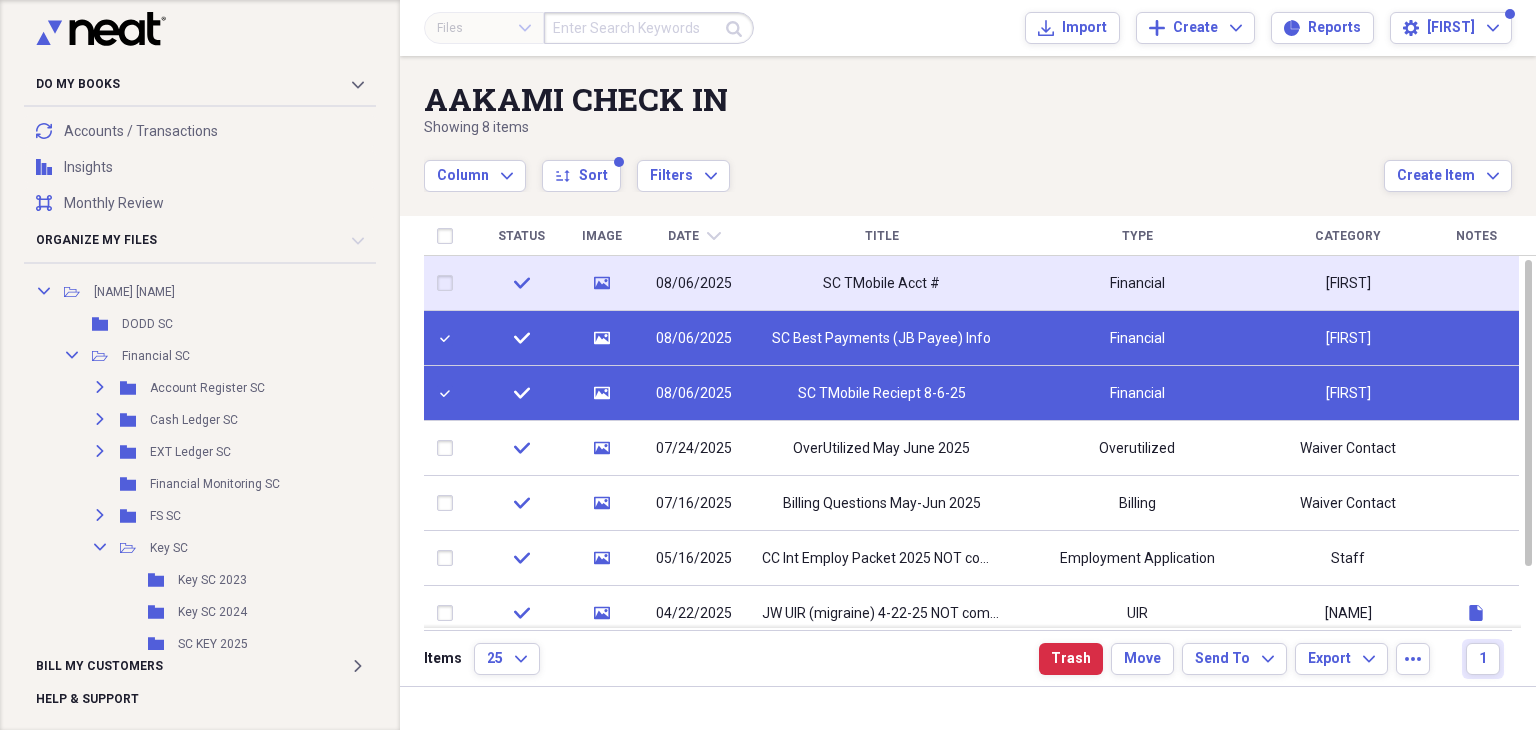 click at bounding box center [449, 283] 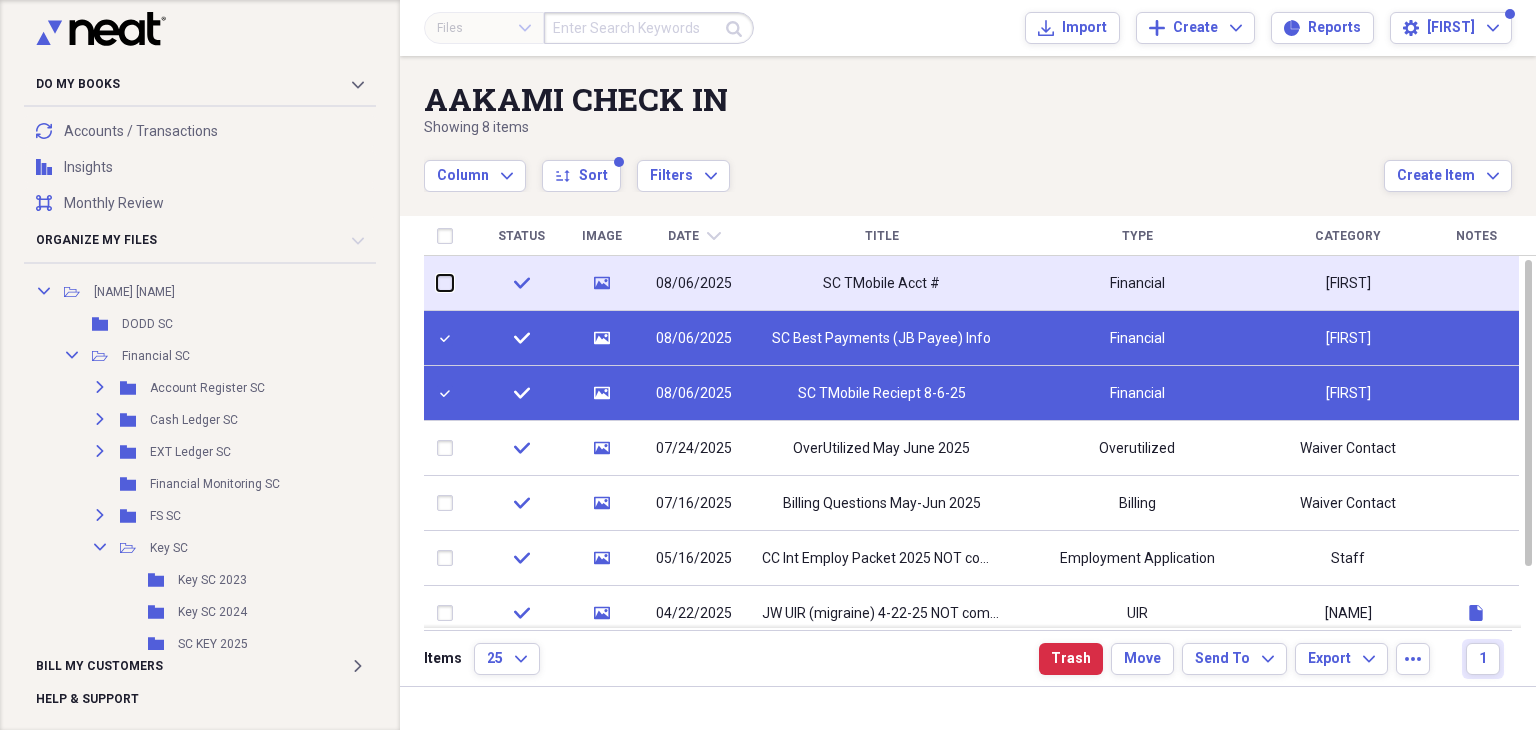 click at bounding box center [437, 283] 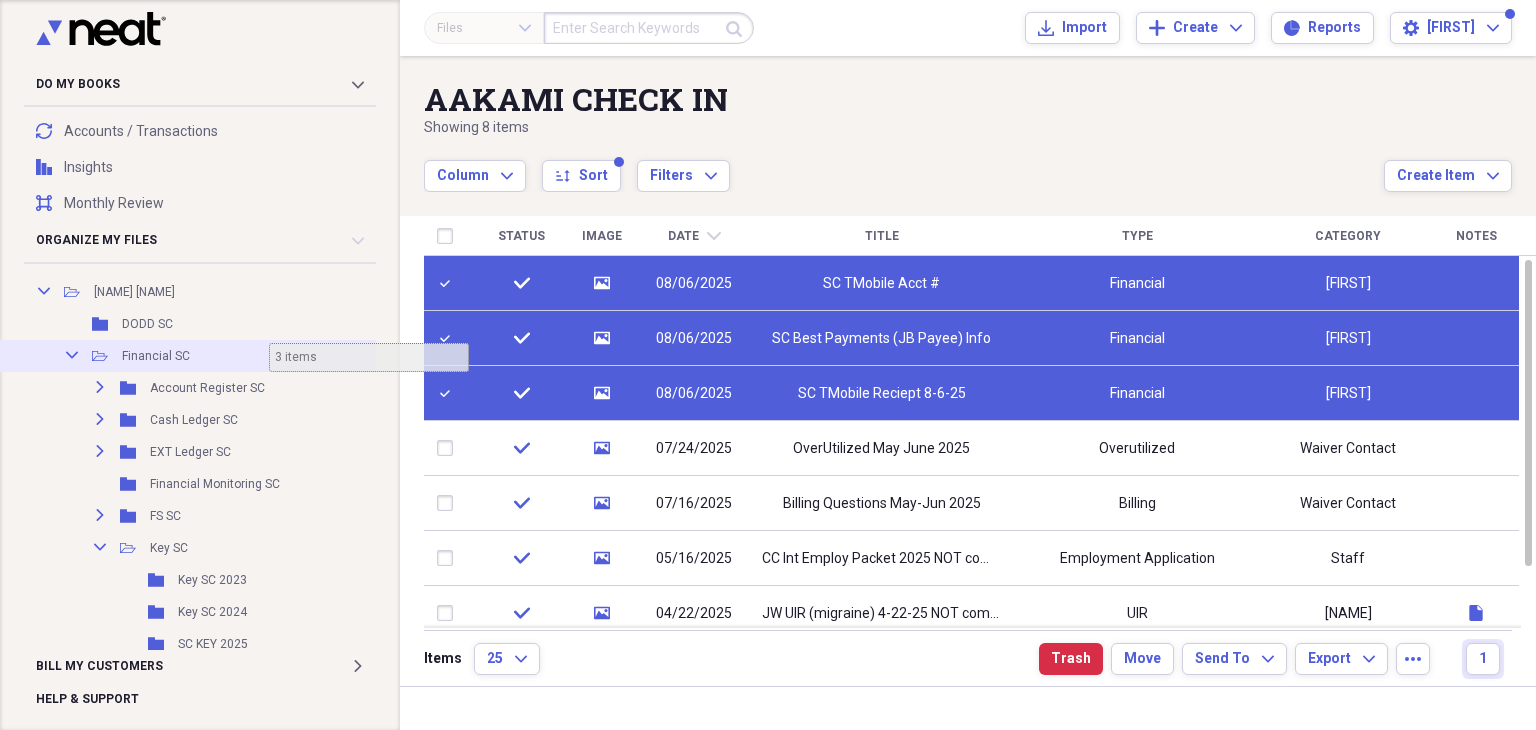 scroll, scrollTop: 3900, scrollLeft: 41, axis: both 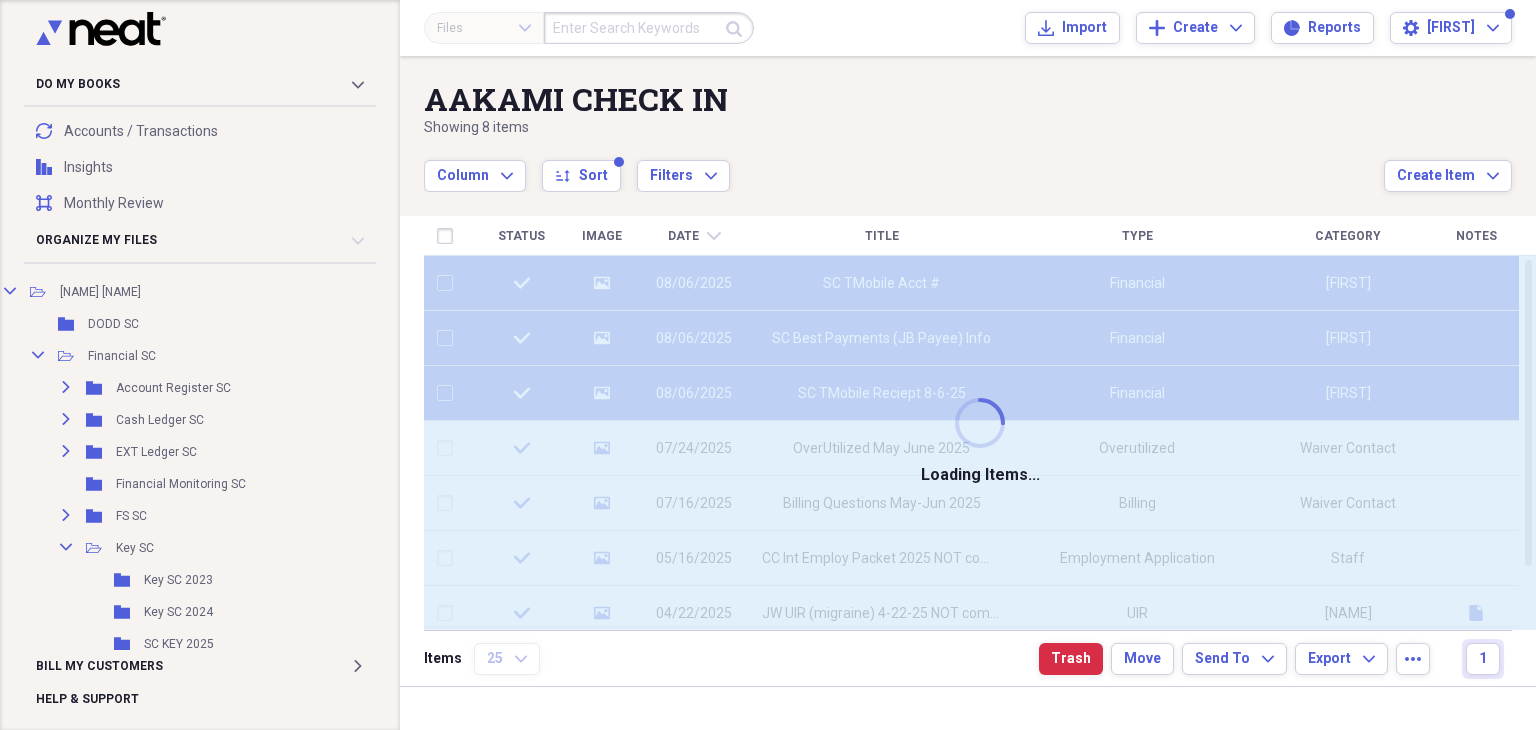 checkbox on "false" 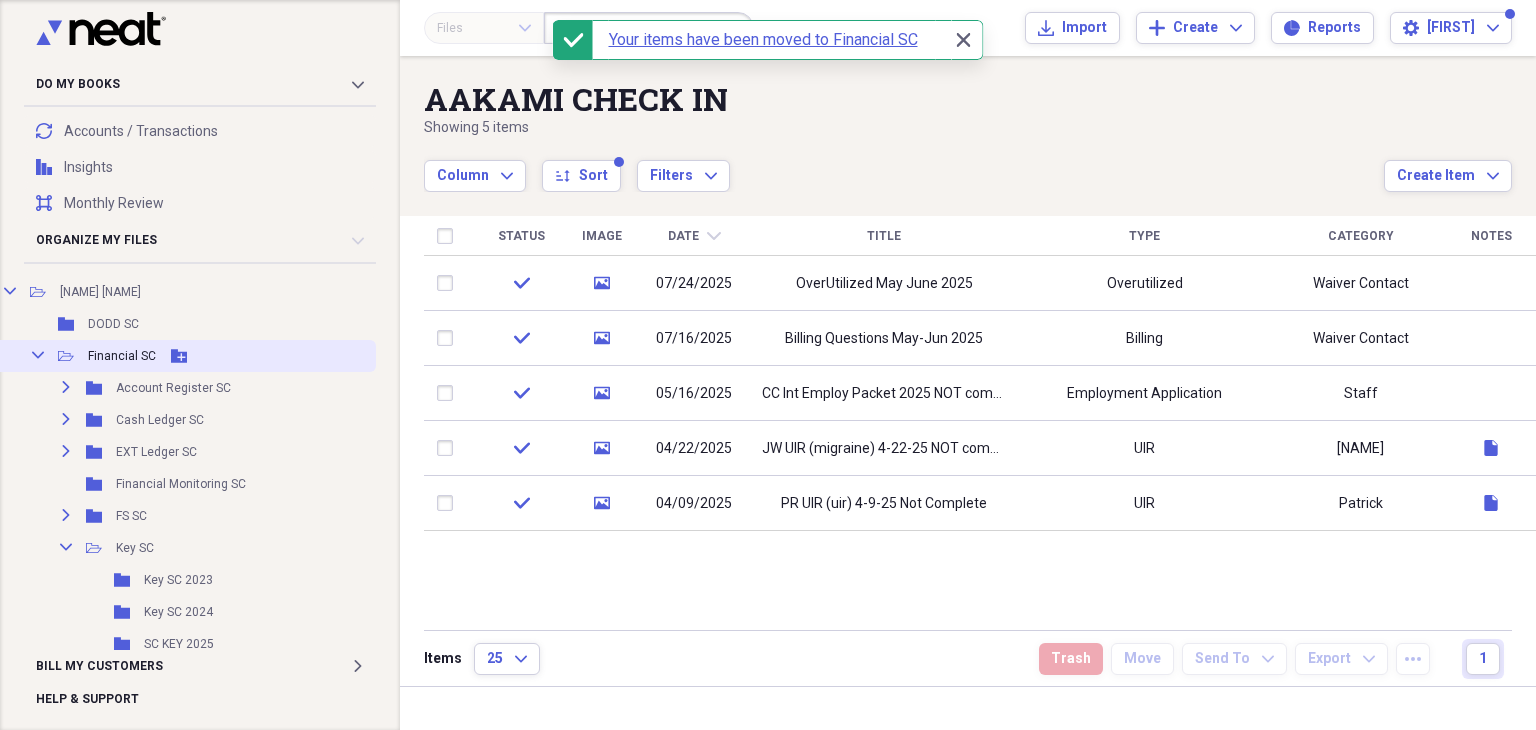 click on "Financial SC" at bounding box center [122, 356] 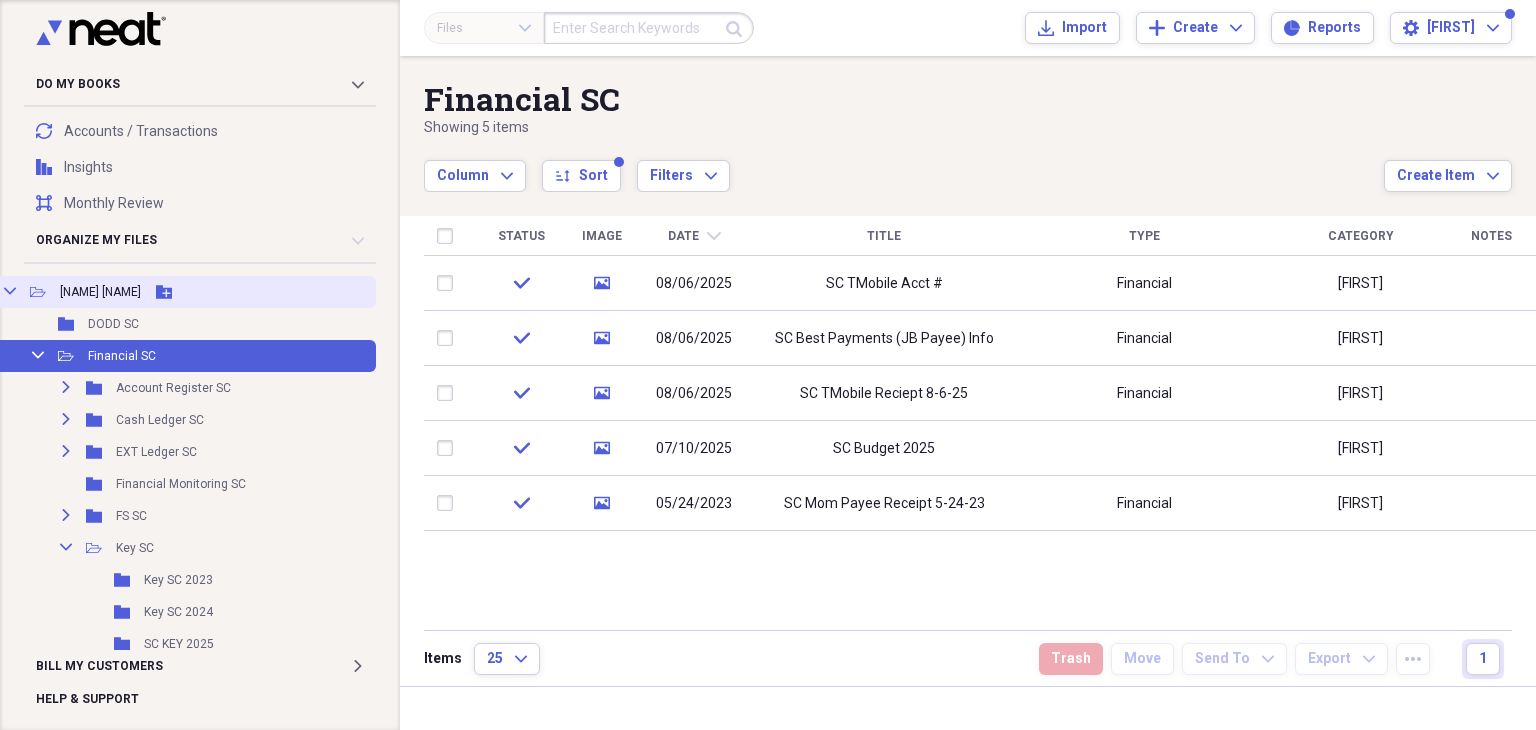 click on "Collapse" 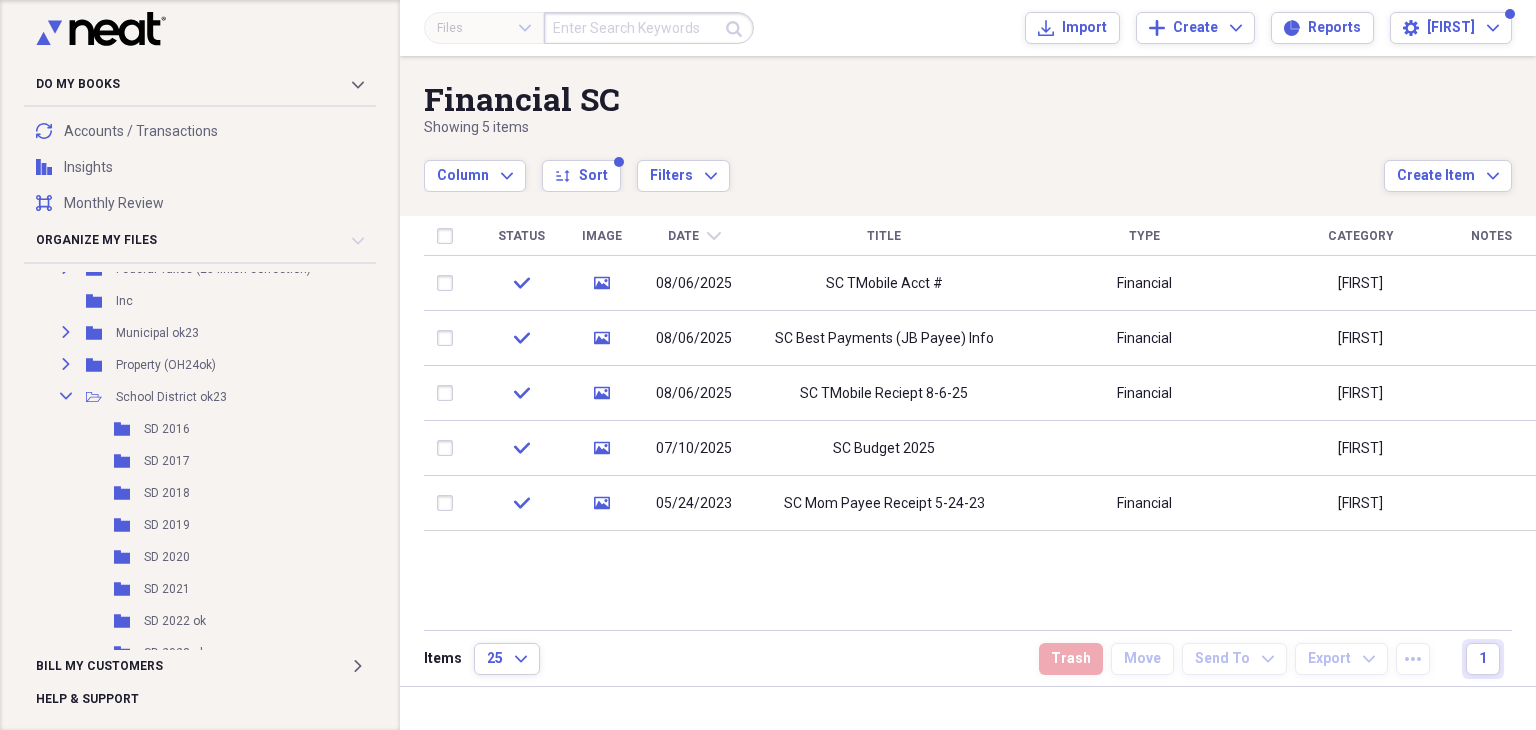 scroll, scrollTop: 0, scrollLeft: 41, axis: horizontal 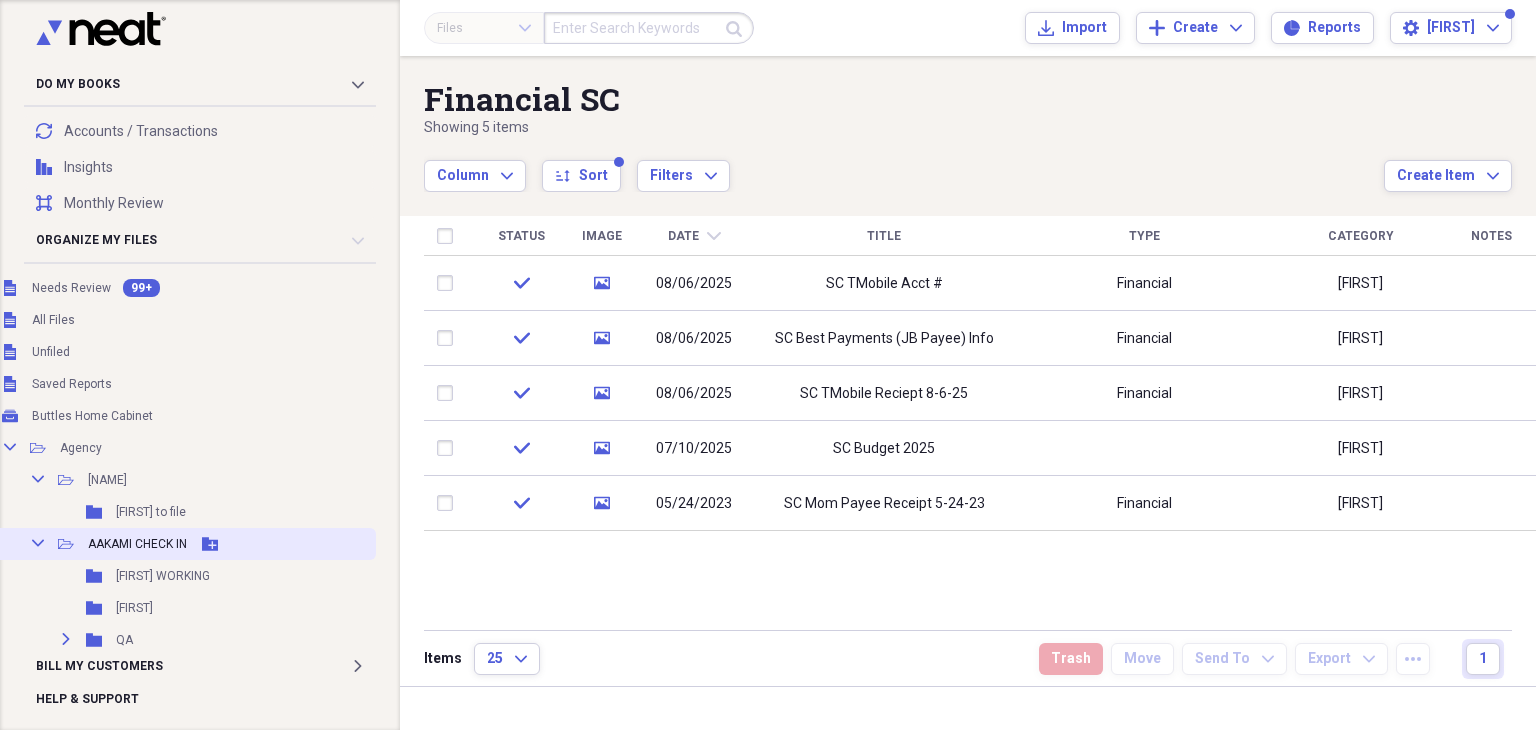 click on "AAKAMI CHECK IN" at bounding box center [137, 544] 